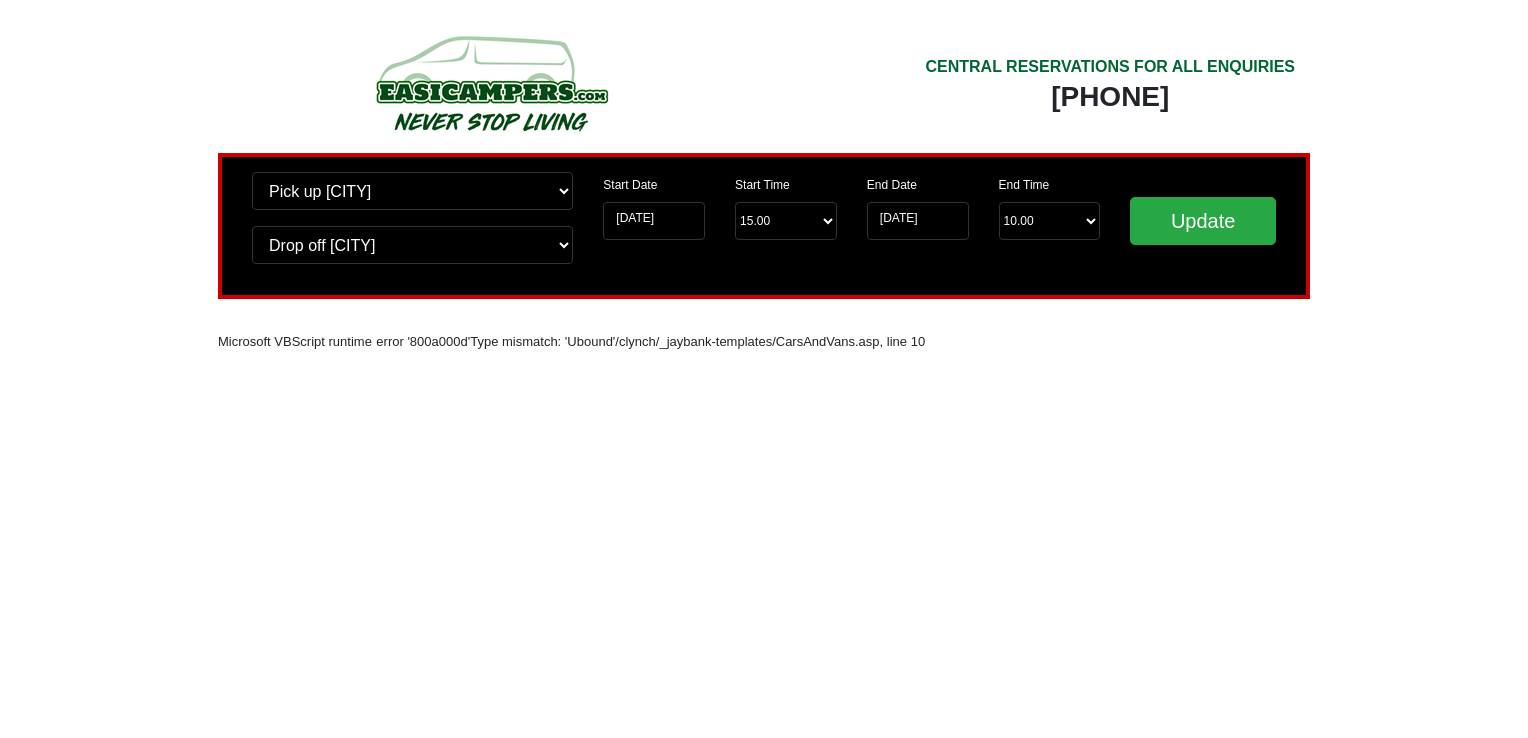 scroll, scrollTop: 0, scrollLeft: 0, axis: both 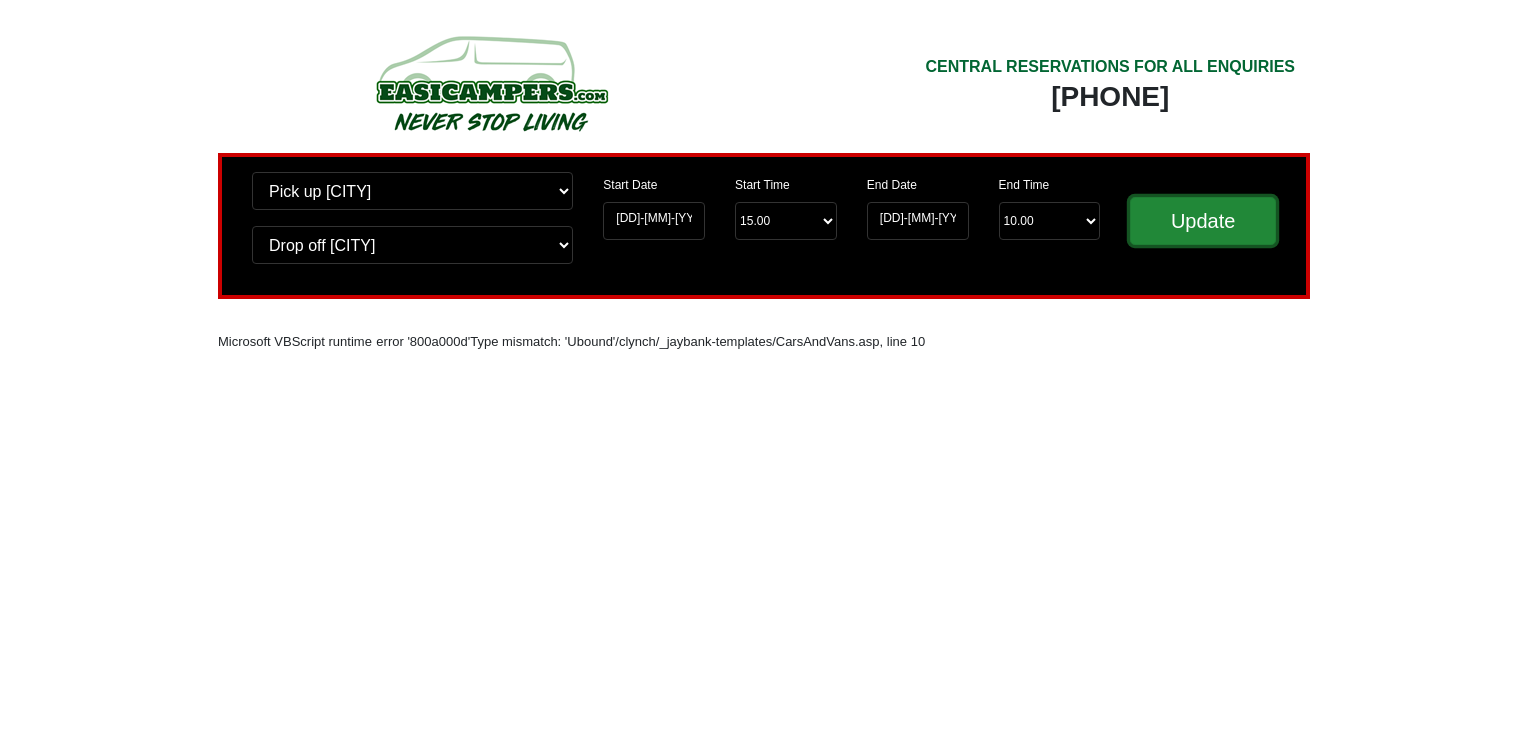 click on "Update" at bounding box center (1203, 221) 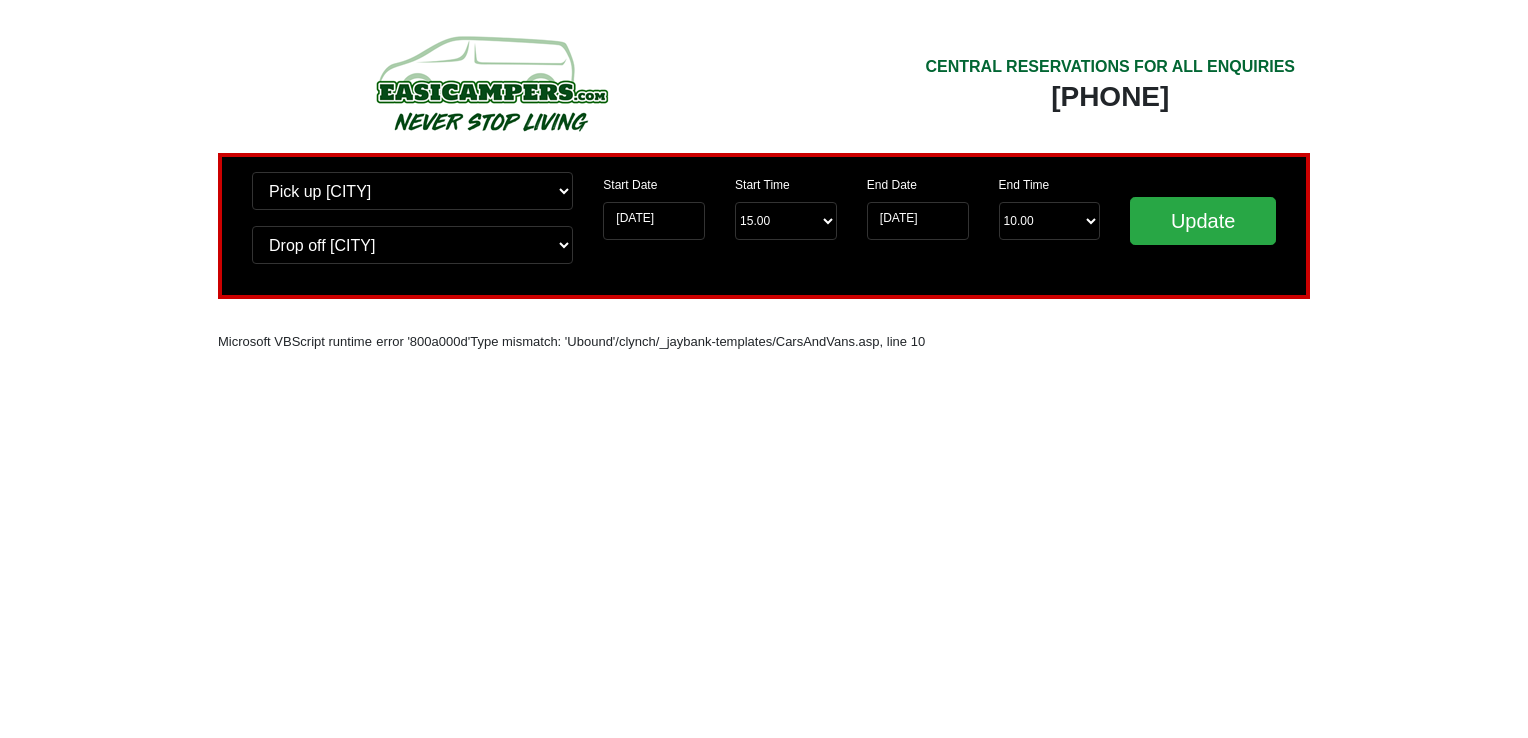 scroll, scrollTop: 0, scrollLeft: 0, axis: both 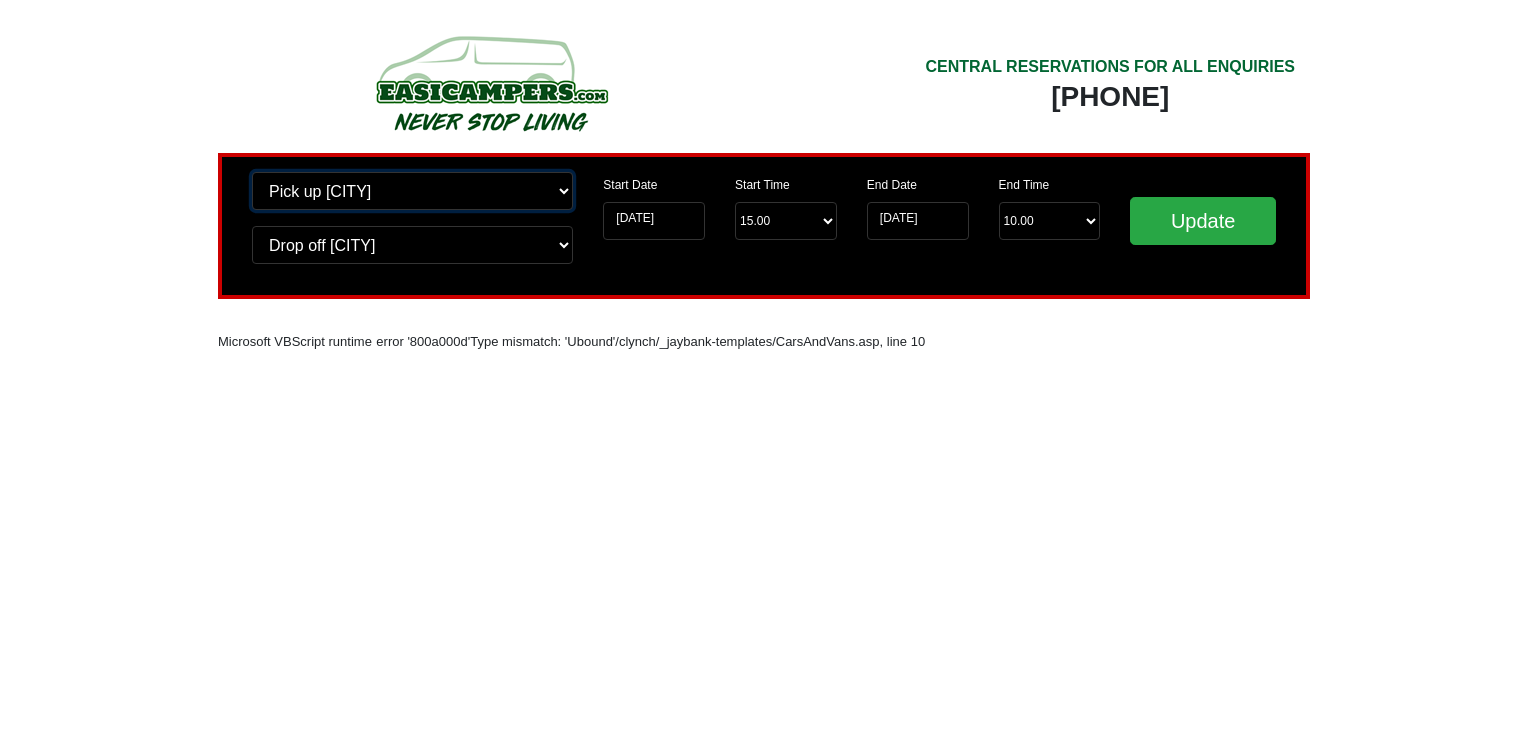 click on "Change pick up location?
Pick up Edinburgh
Birmingham Airport
Blackburn Lancashire
Edinburgh Airport
Glasgow Airport
Liverpool Airport
Manchester Airport
Preston Lancashire
Wigan Lancashire
Wolverhampton" at bounding box center [412, 191] 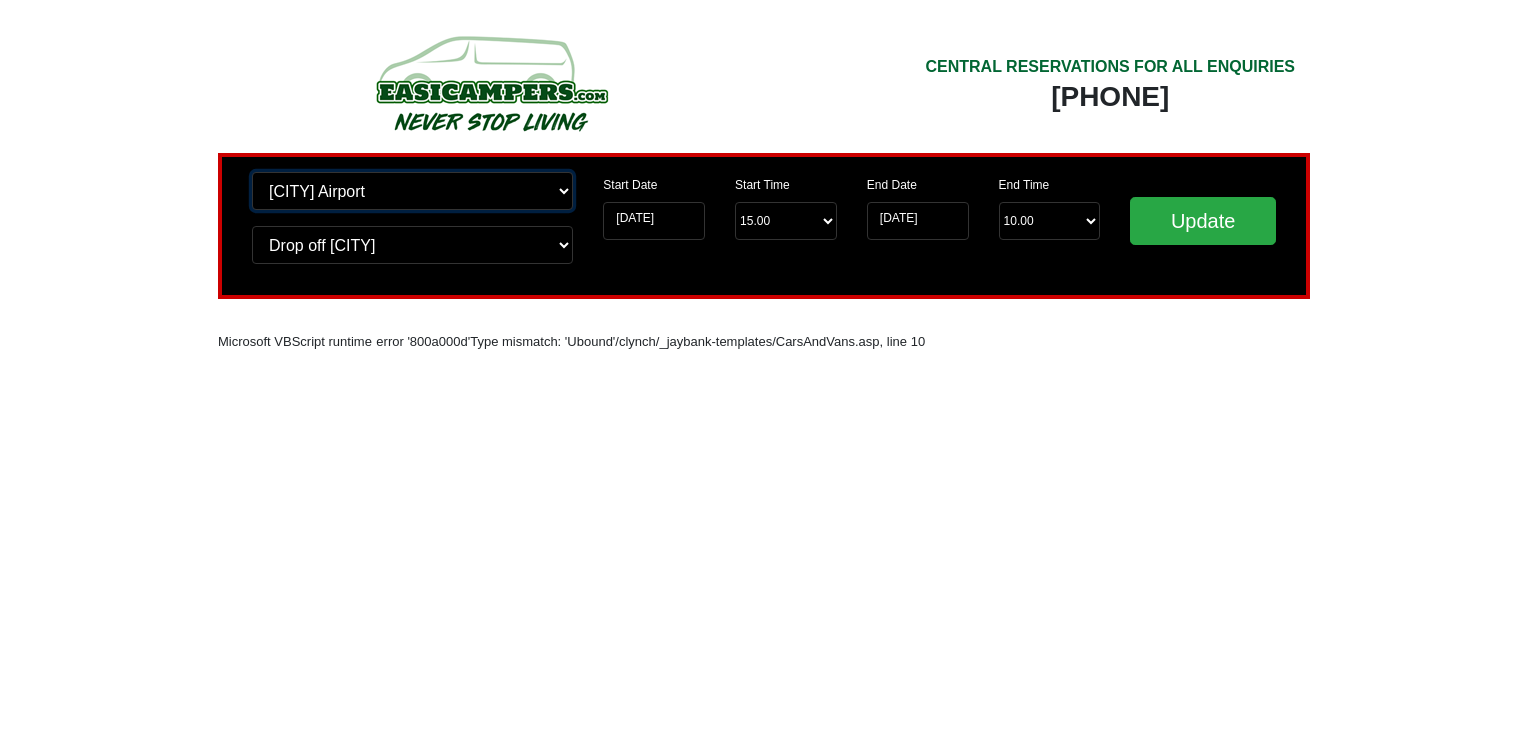 click on "Change pick up location?
Pick up Edinburgh
Birmingham Airport
Blackburn Lancashire
Edinburgh Airport
Glasgow Airport
Liverpool Airport
Manchester Airport
Preston Lancashire
Wigan Lancashire
Wolverhampton" at bounding box center (412, 191) 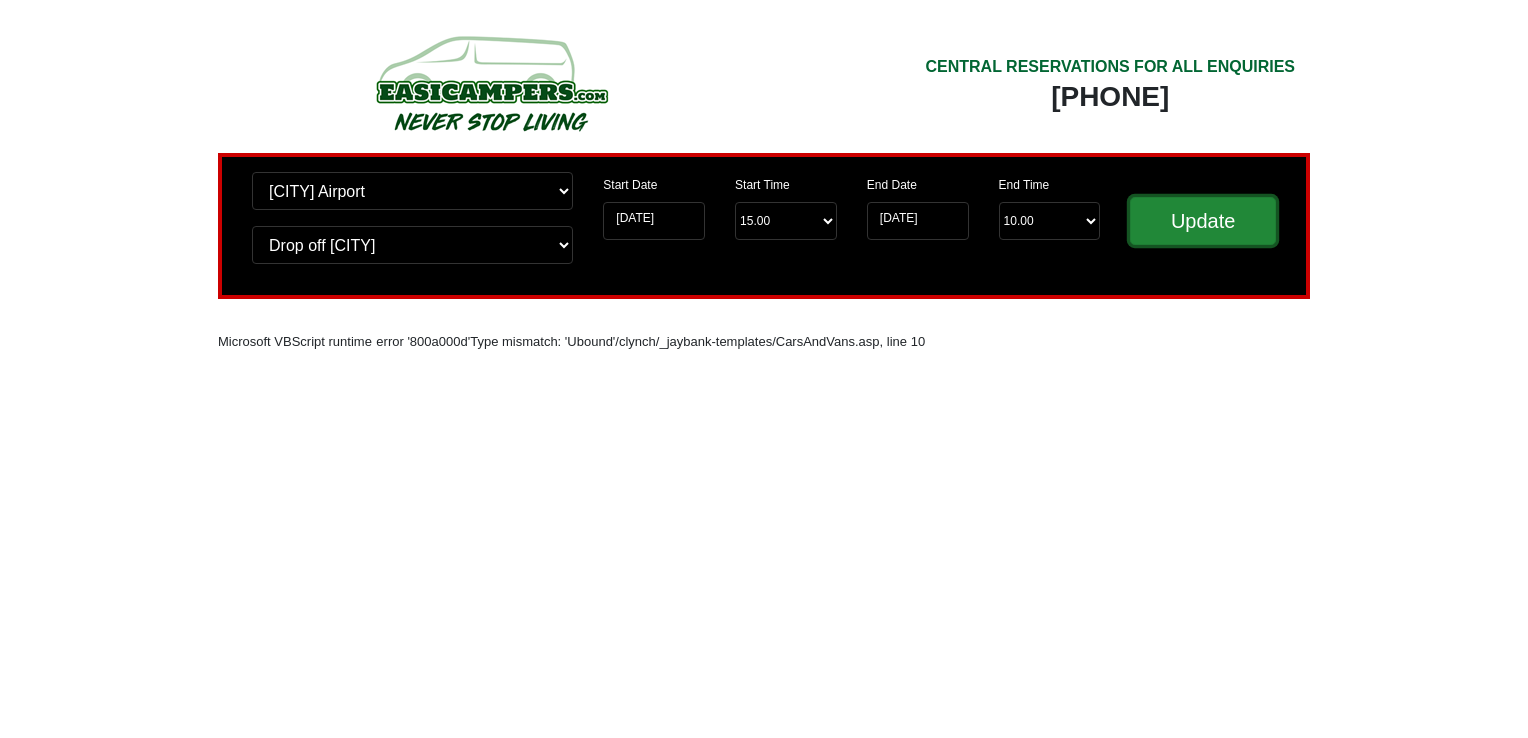 click on "Update" at bounding box center (1203, 221) 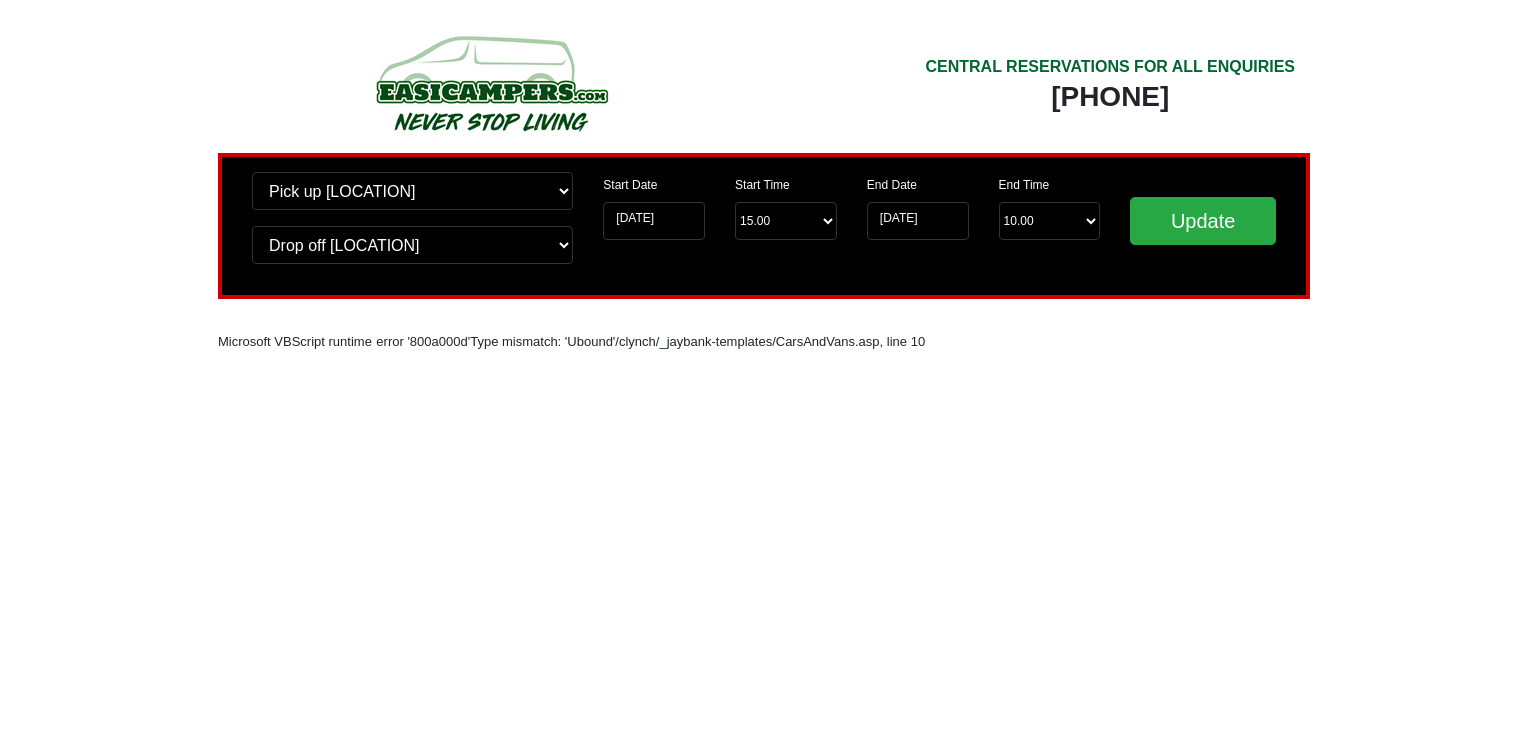 select on "[LOCATION]" 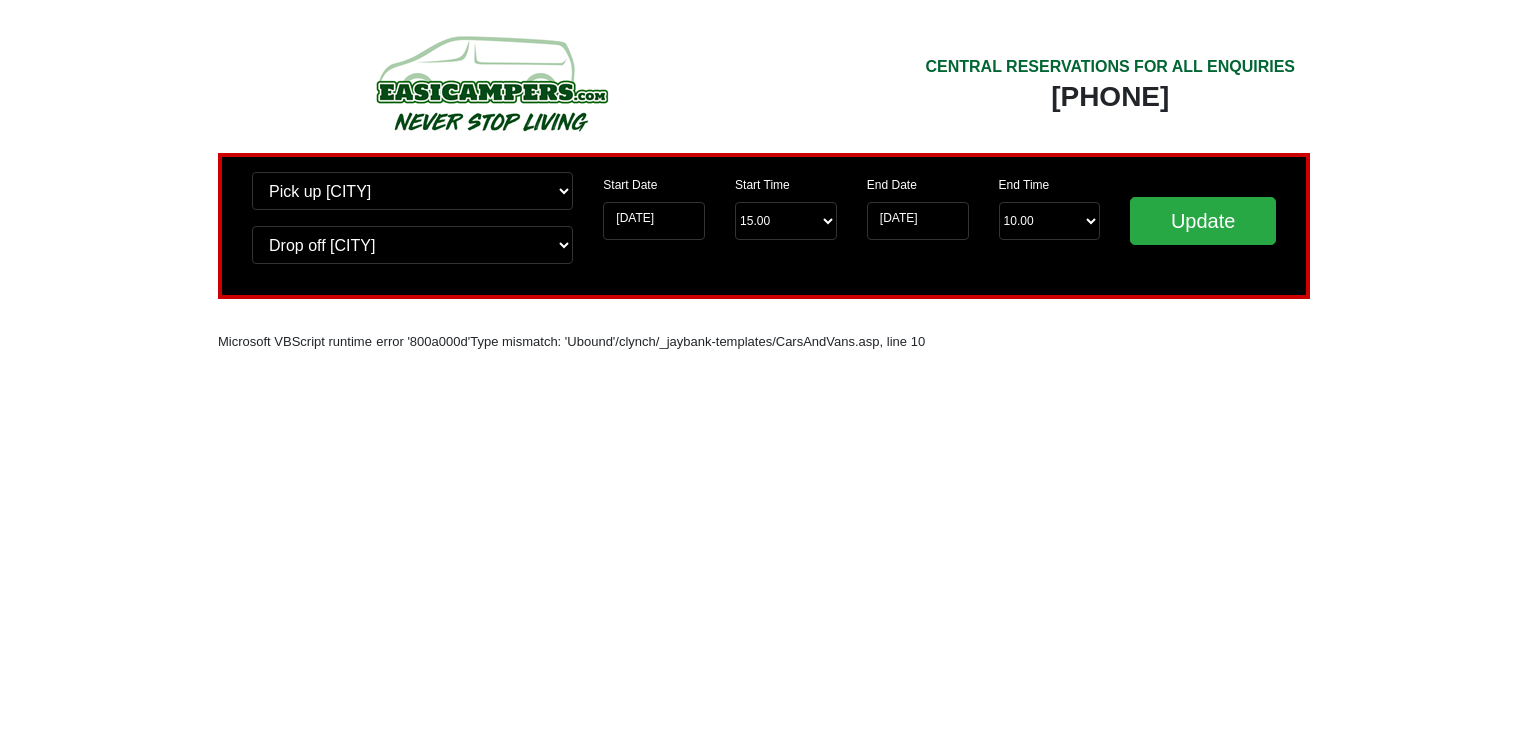 scroll, scrollTop: 0, scrollLeft: 0, axis: both 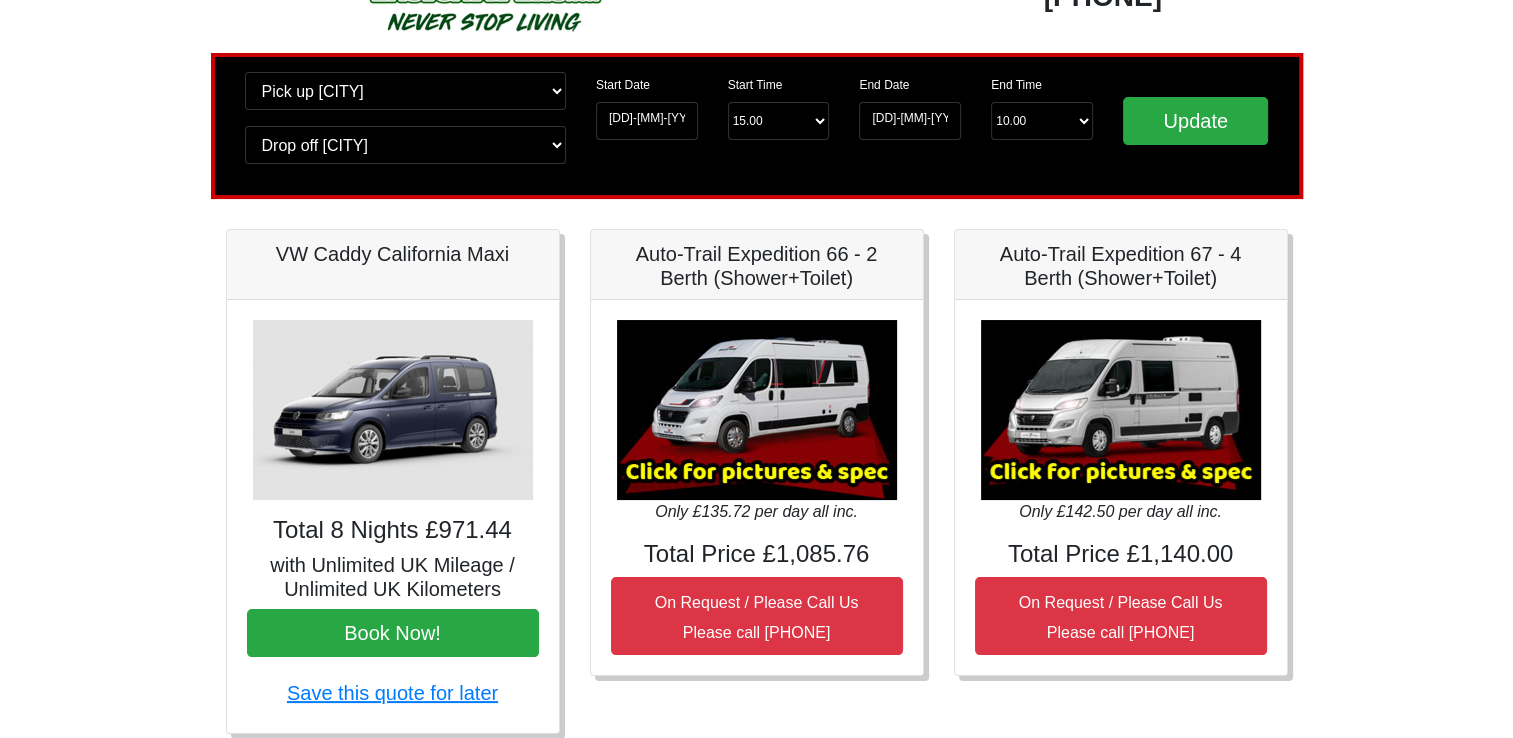 click on "Auto-Trail Expedition 66 - 2 Berth (Shower+Toilet)" at bounding box center [757, 266] 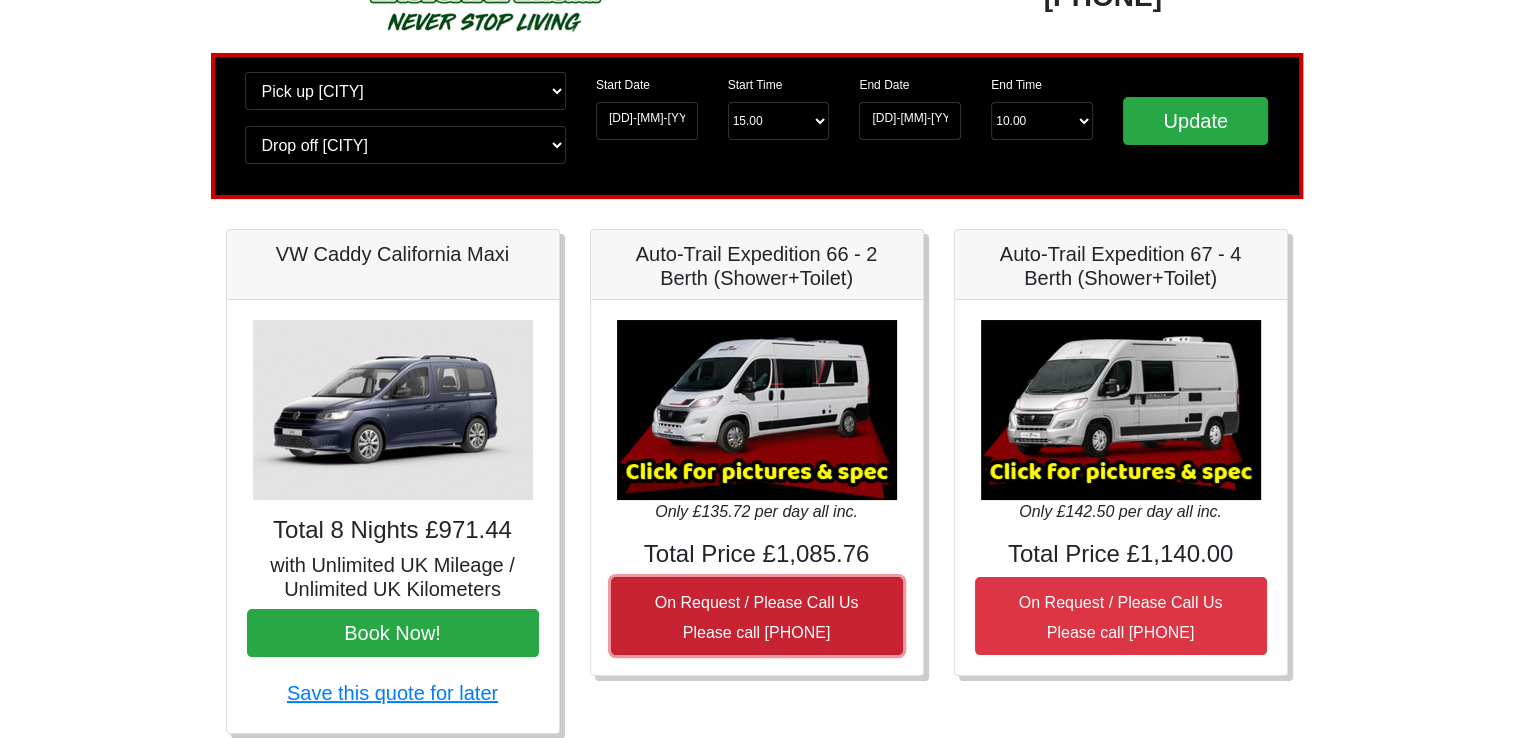 click on "On Request / Please Call Us Please call 0044 (0)131 322 6597" at bounding box center [757, 617] 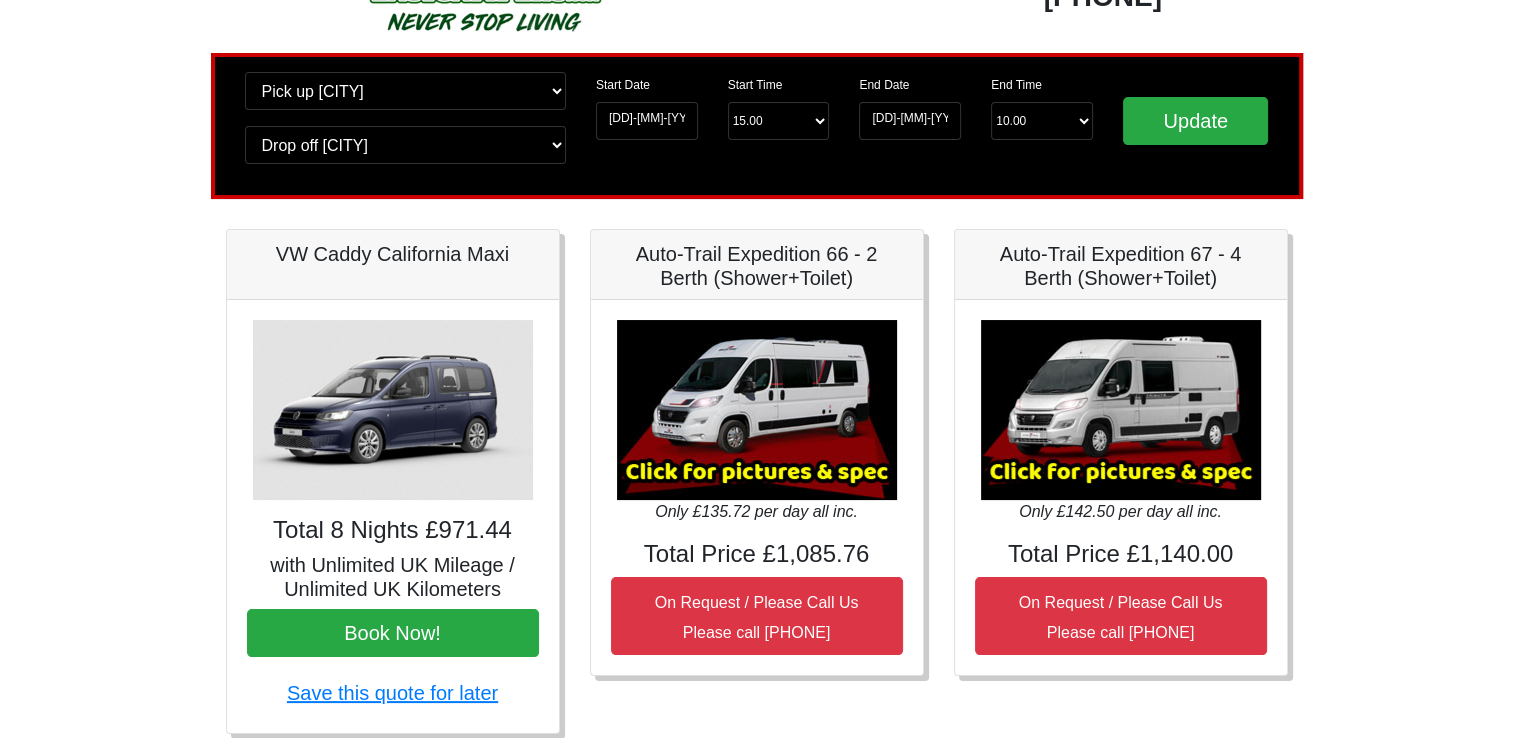 click on "CENTRAL RESERVATIONS FOR ALL ENQUIRIES
00 44 ( 0 ) 1942 778899
Easicampers Booking : Search #SOH 08-2025 // #LOC EDI // #LOR 8
Change pick up location?
Pick up Edinburgh
Birmingham Airport
Blackburn Lancashire
Edinburgh Airport
Glasgow Airport
Liverpool Airport
Manchester Airport
Preston Lancashire
Wigan Lancashire
Wolverhampton
Change drop off location?
Drop off Edinburgh
Birmingham Airport
Blackburn Lancashire
Edinburgh Airport
Glasgow Airport
Liverpool Airport
Manchester Airport
Preston Lancashire
Wigan Lancashire
Wolverhampton
Start Date
22-08-2025
Start Time
Start Time
15.00
--------
11.00 am (Saturday & Sunday Only)
12.00 pm (Saturday)
13.00 pm" at bounding box center [756, 840] 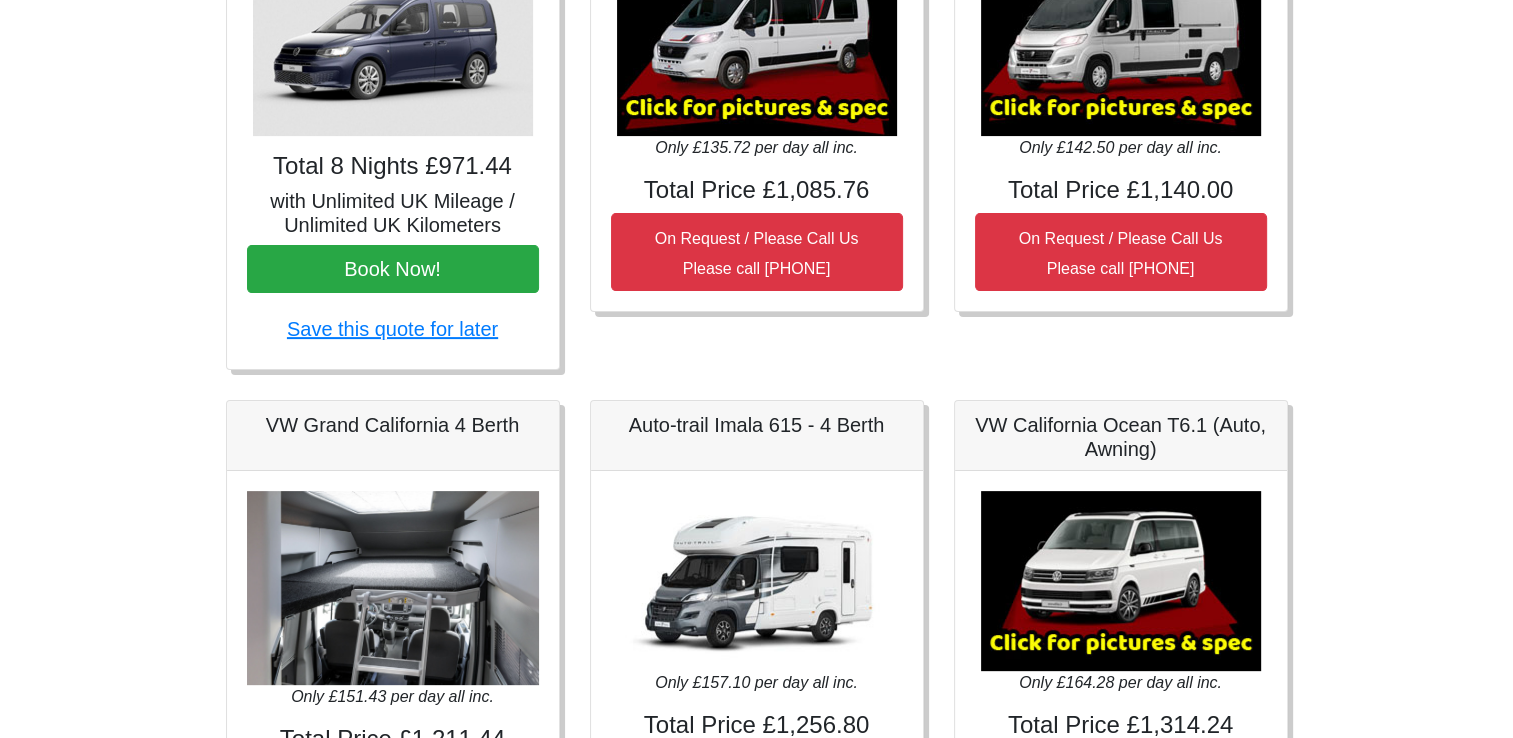 scroll, scrollTop: 100, scrollLeft: 0, axis: vertical 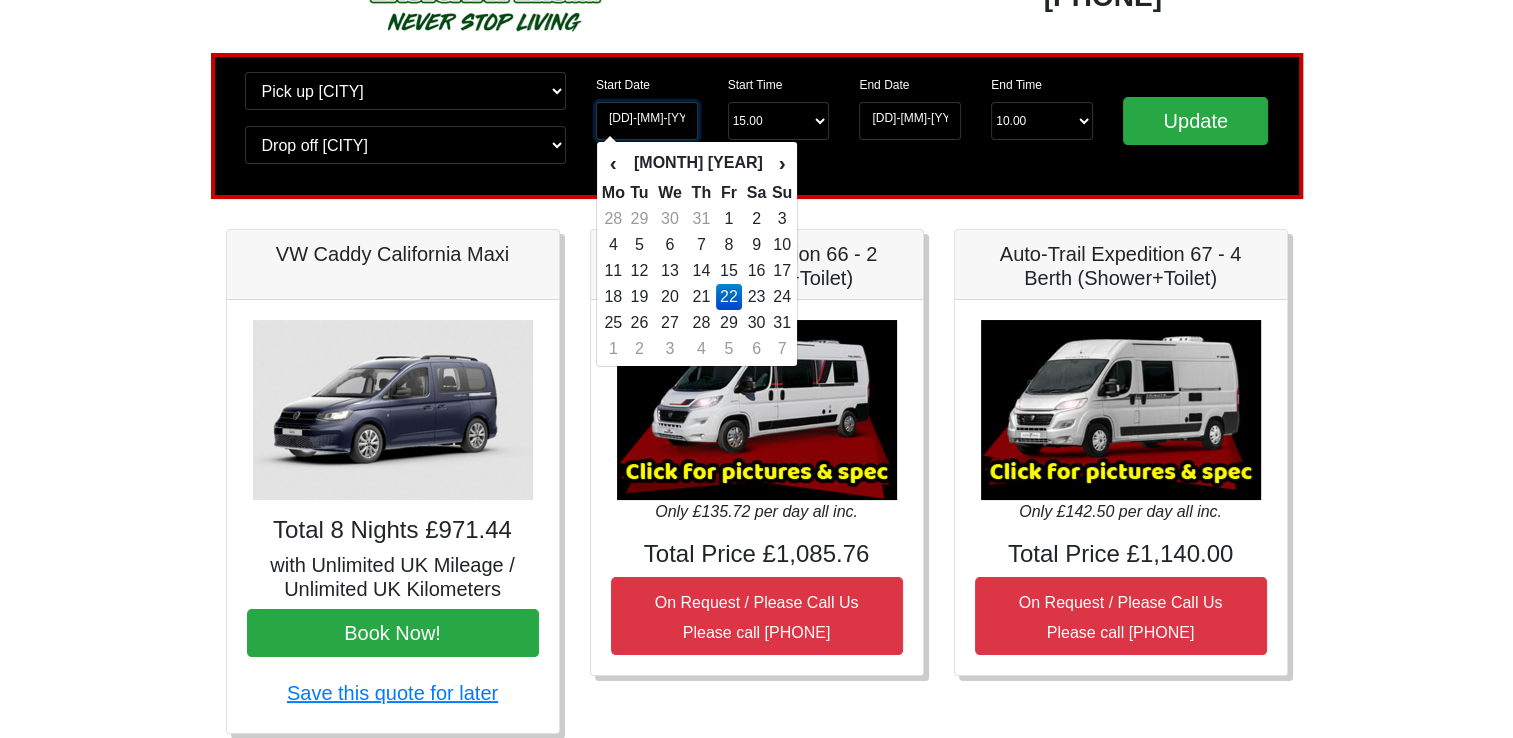 click on "22-08-2025" at bounding box center [647, 121] 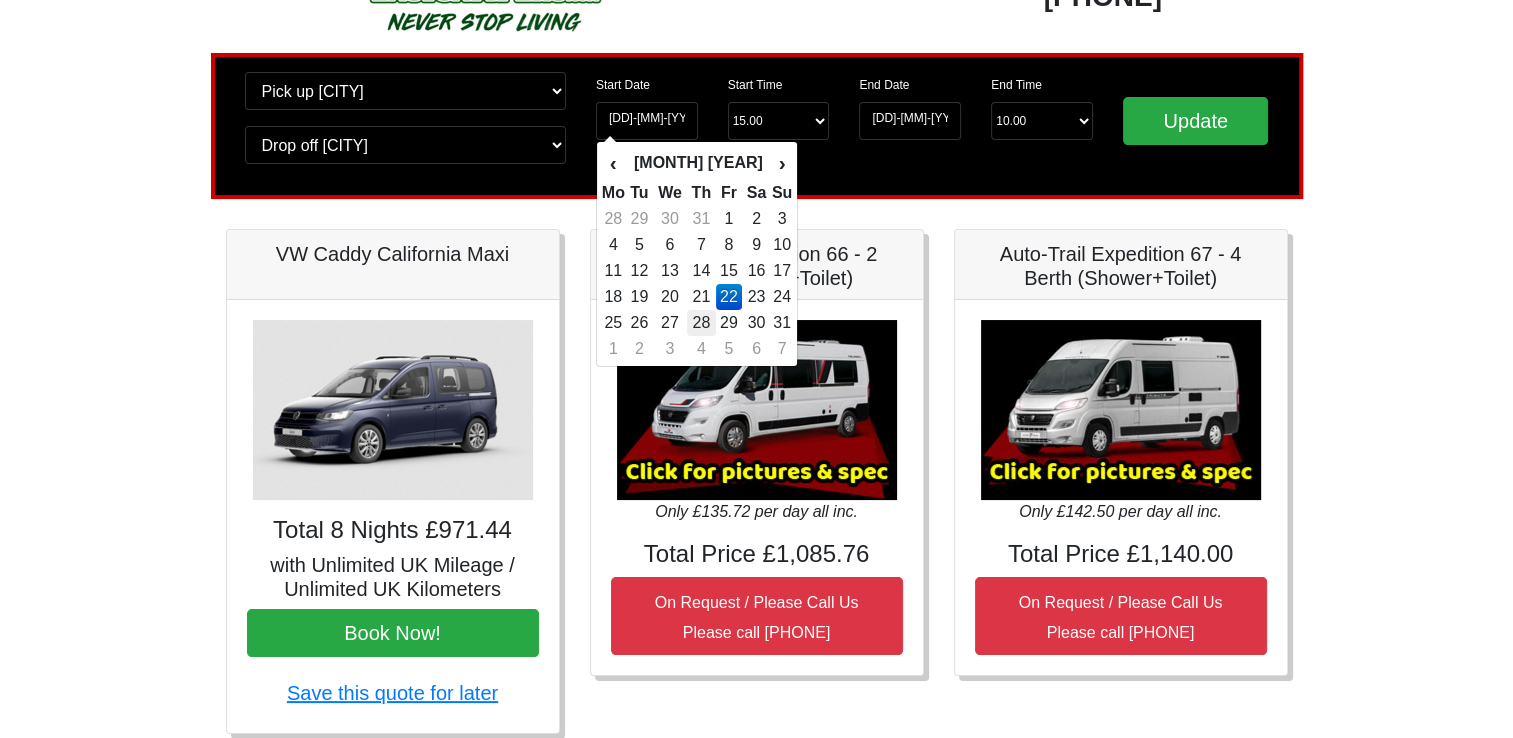 click on "28" at bounding box center [701, 323] 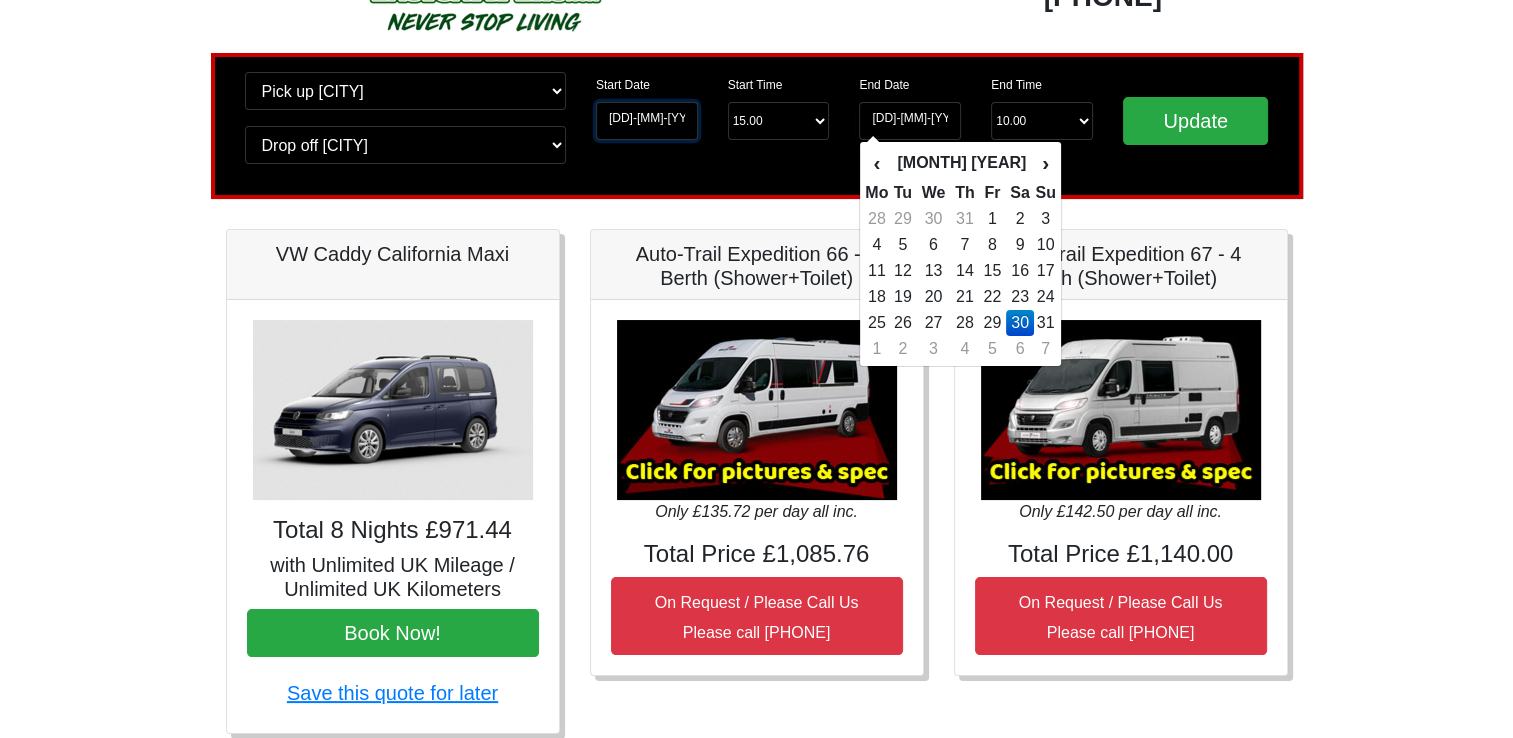 click on "28-08-2025" at bounding box center (647, 121) 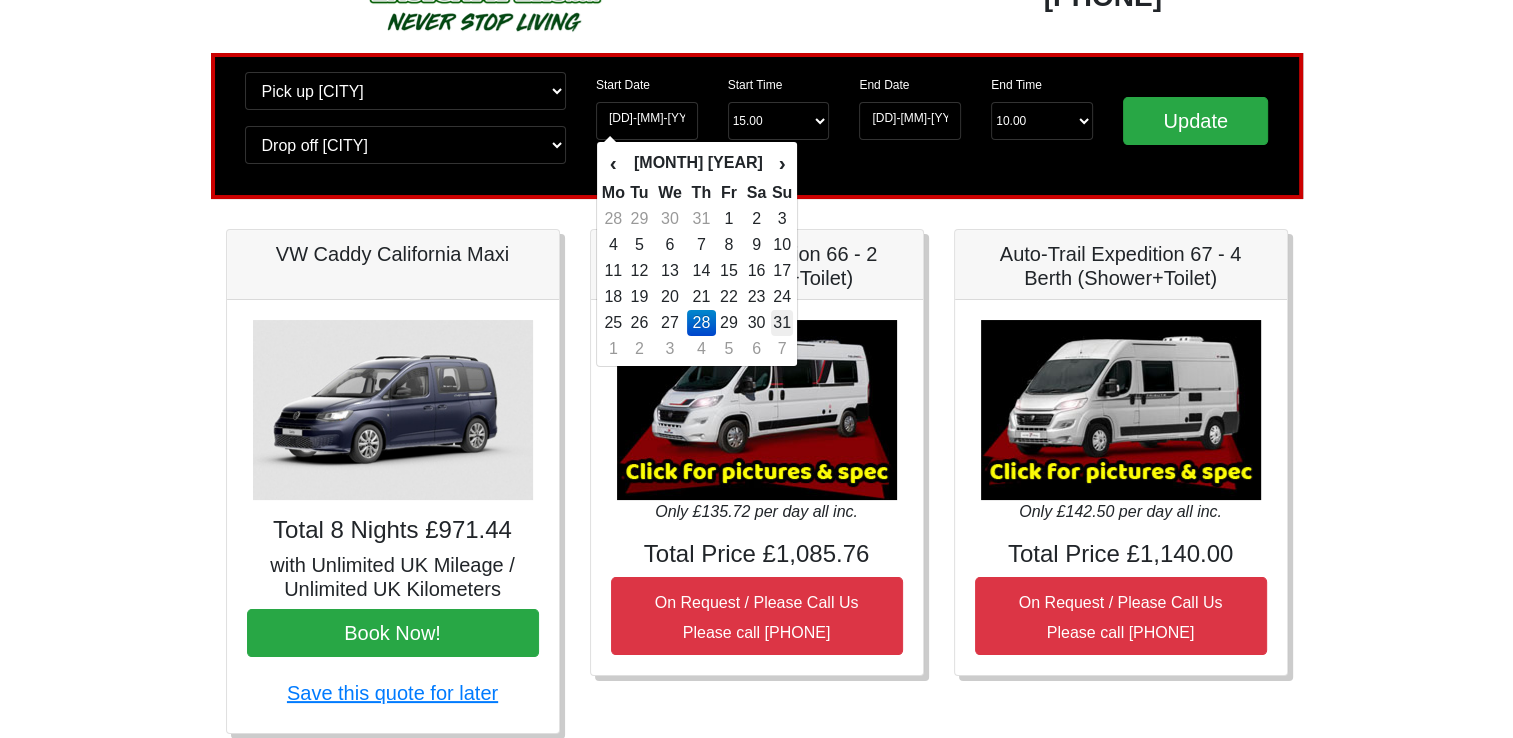 click on "31" at bounding box center (782, 323) 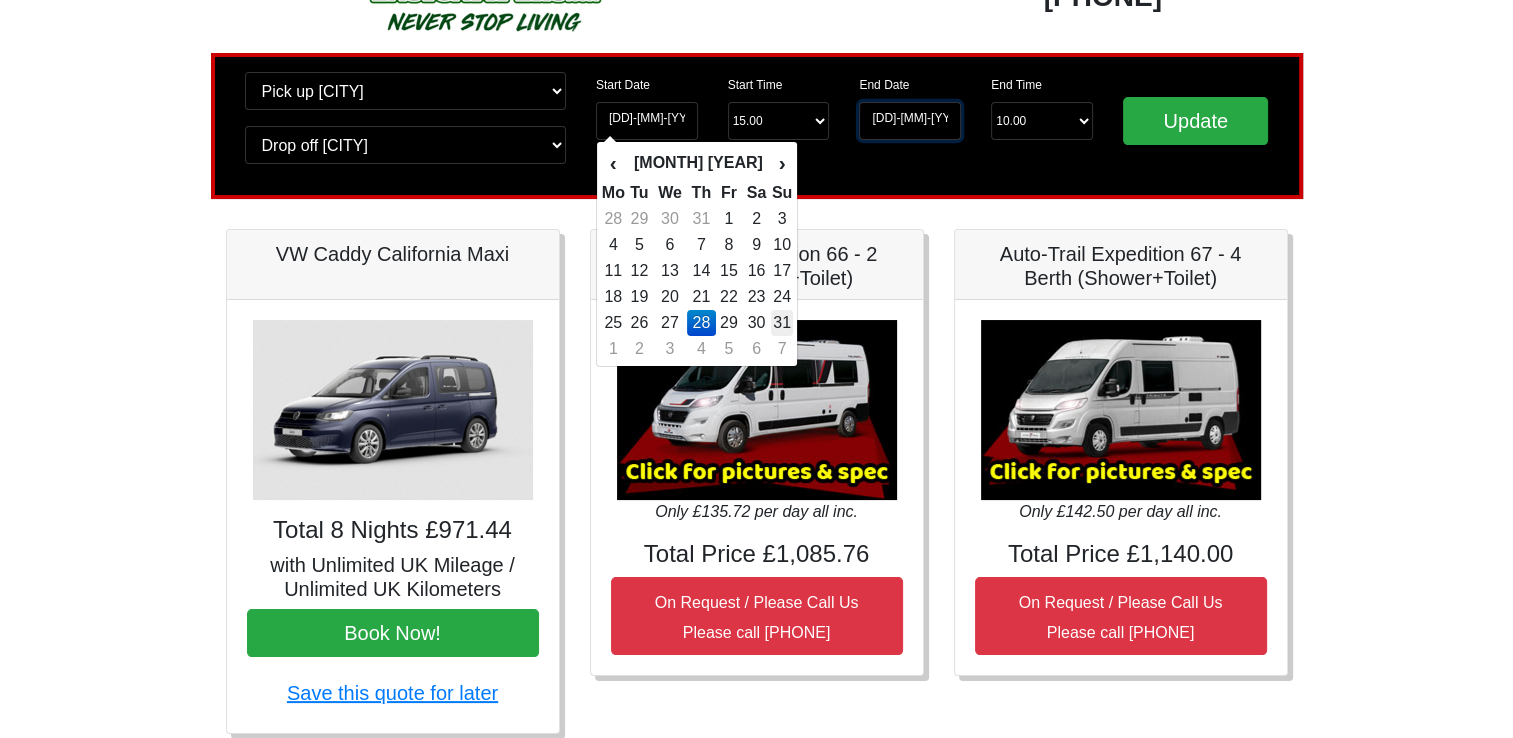 type on "[DD]-[MM]-[YYYY]" 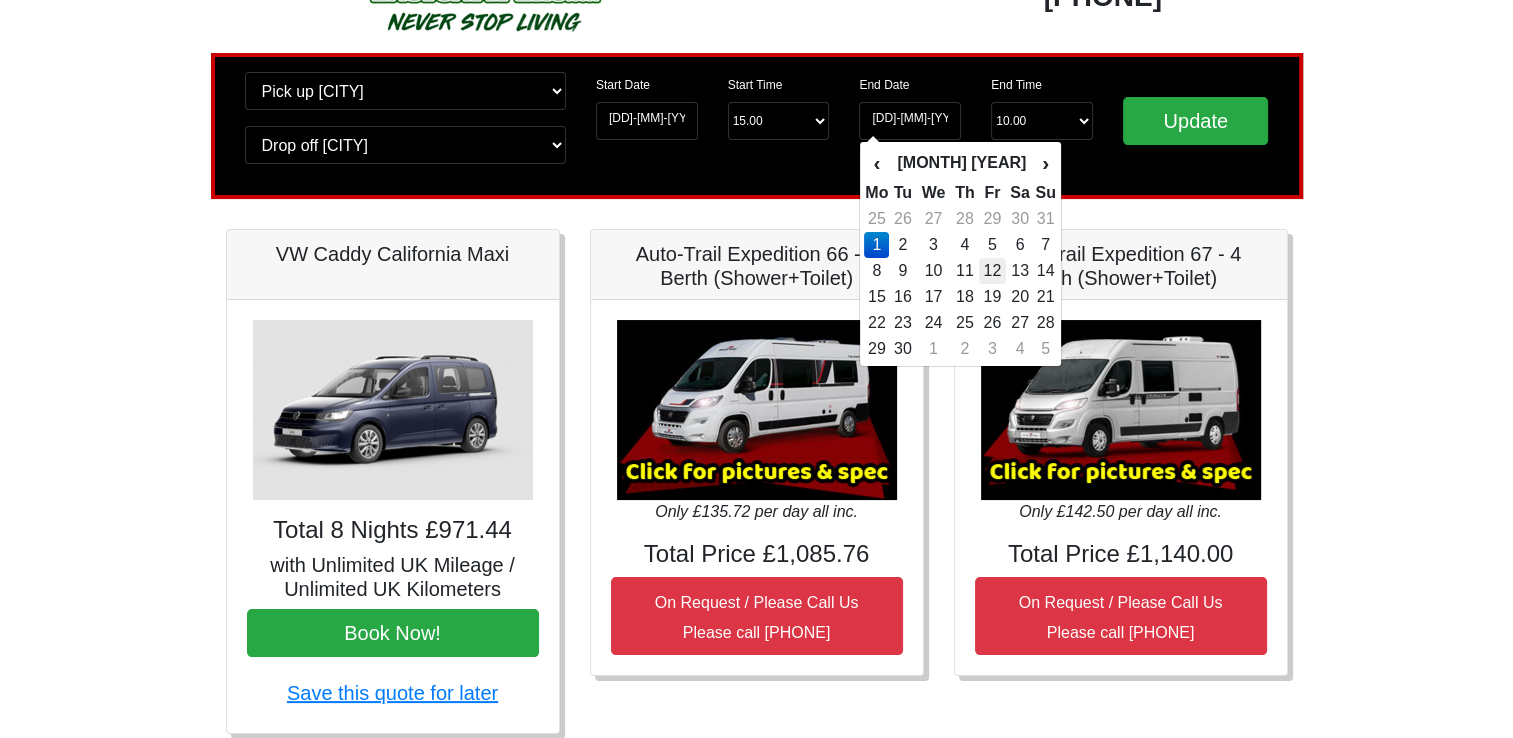 click on "12" at bounding box center (992, 271) 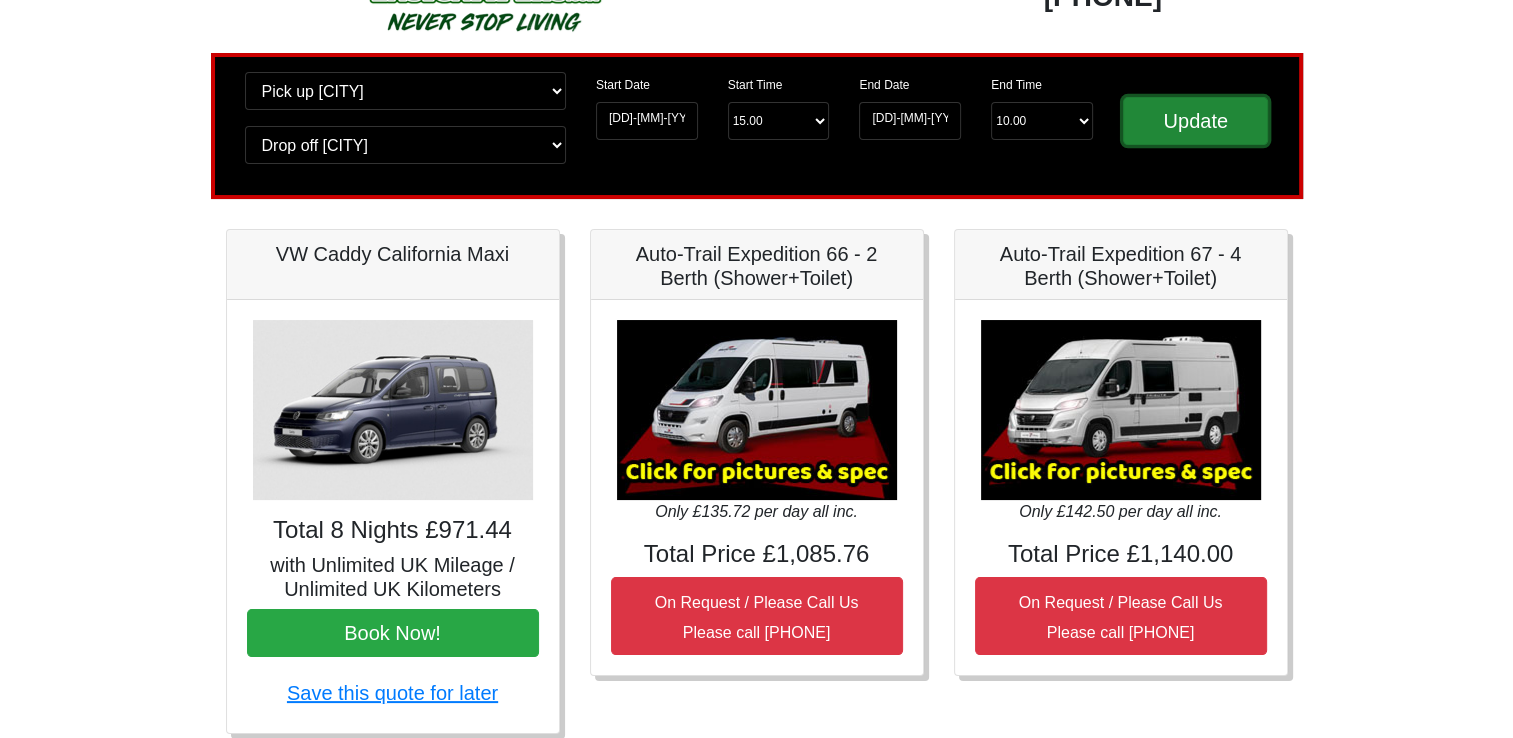click on "Update" at bounding box center [1196, 121] 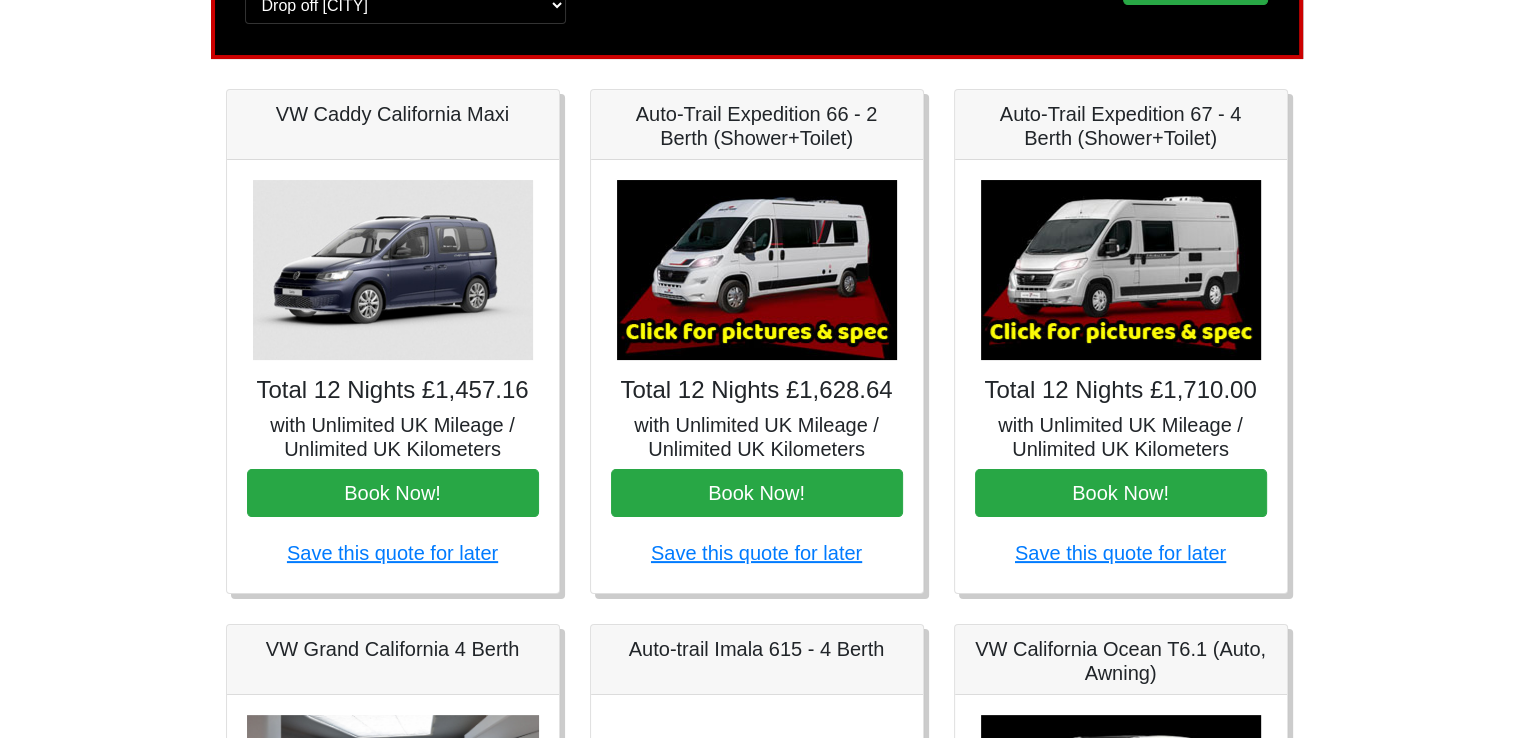 scroll, scrollTop: 300, scrollLeft: 0, axis: vertical 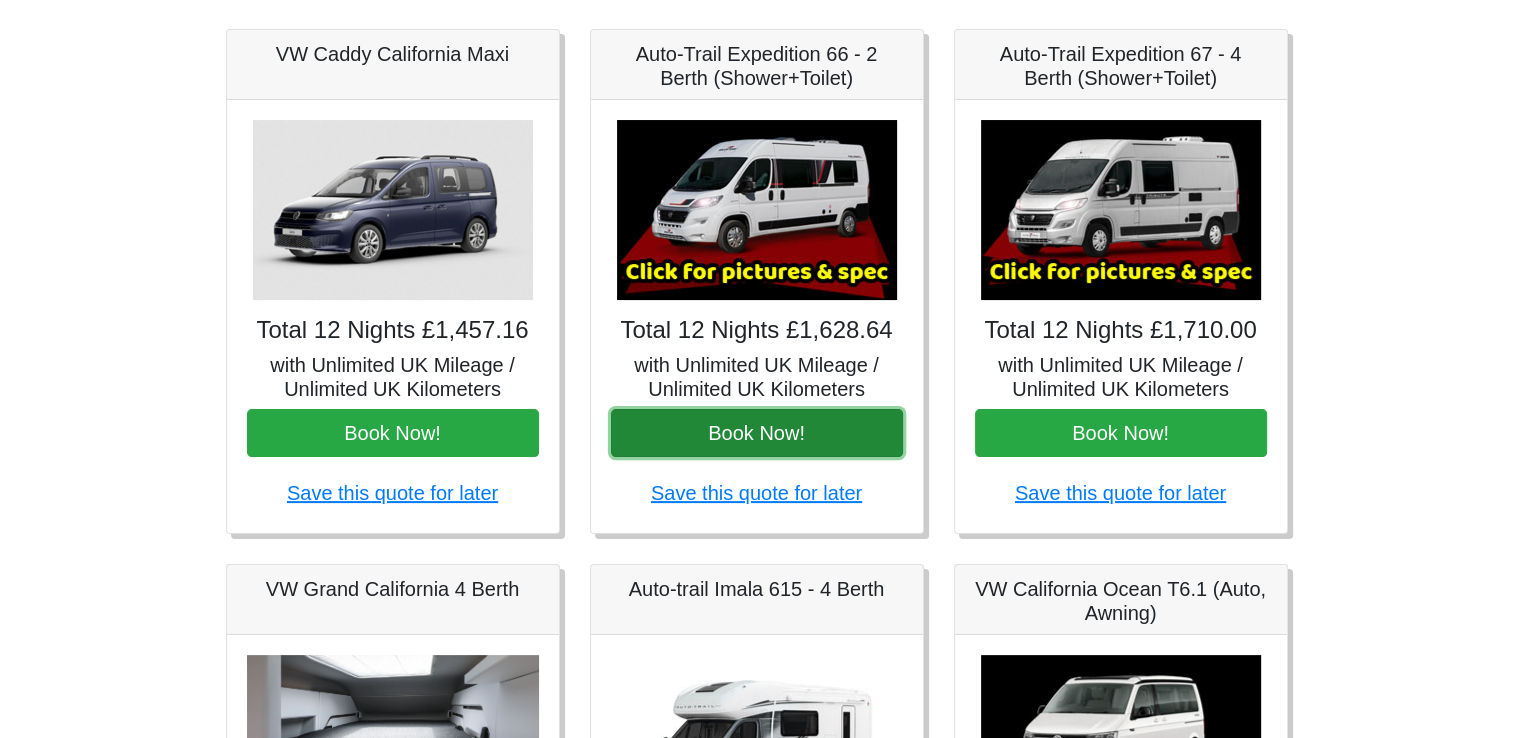 click on "Book Now!" at bounding box center (757, 433) 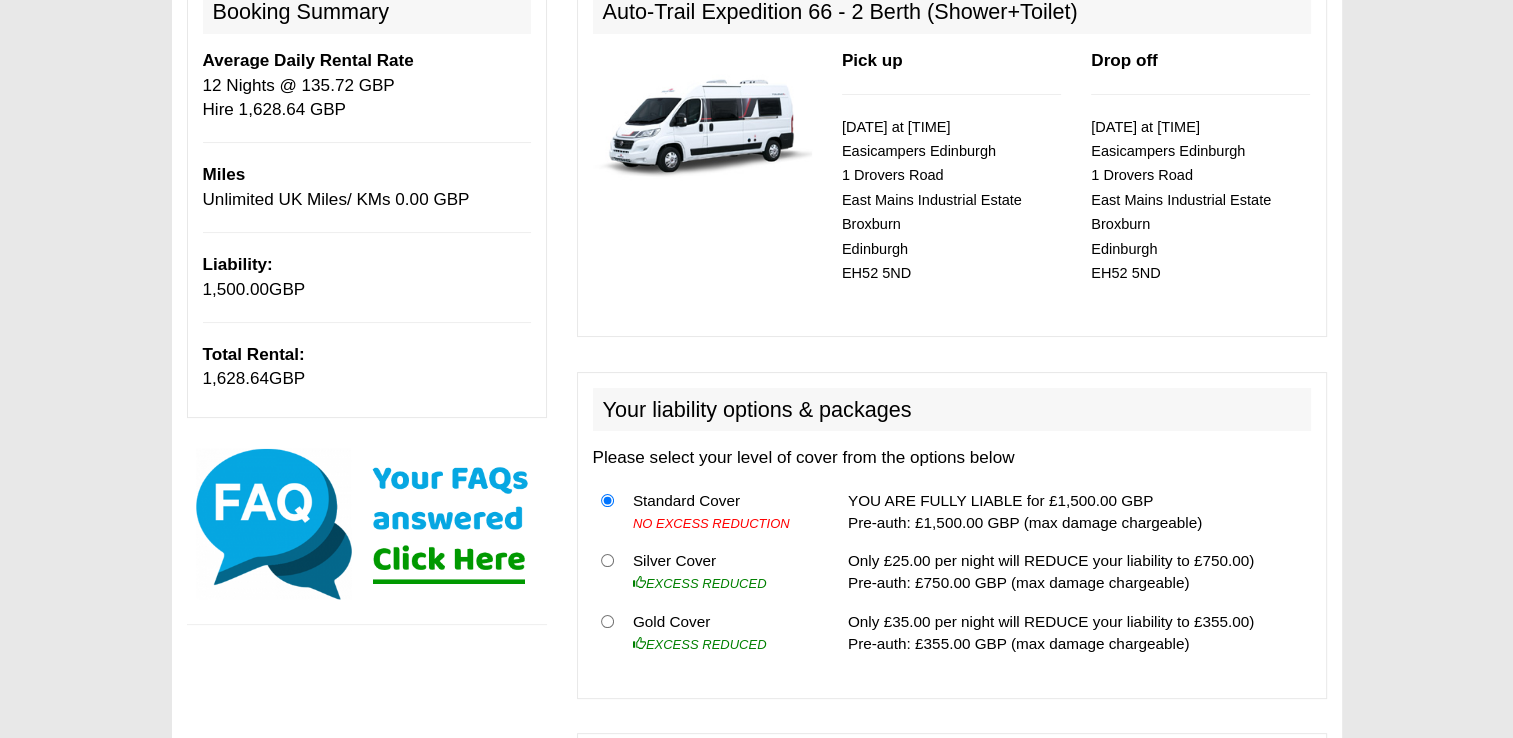 scroll, scrollTop: 0, scrollLeft: 0, axis: both 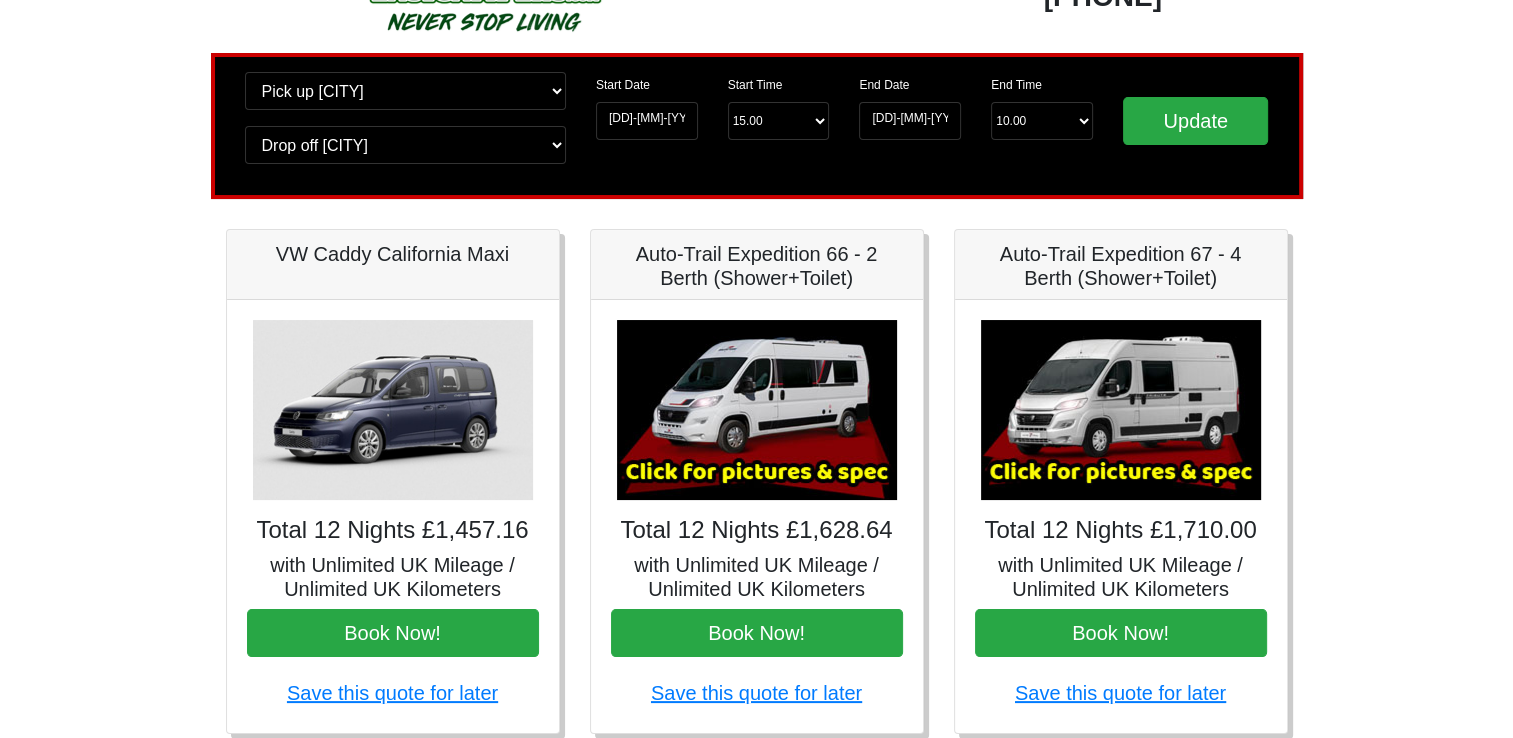 click at bounding box center (757, 410) 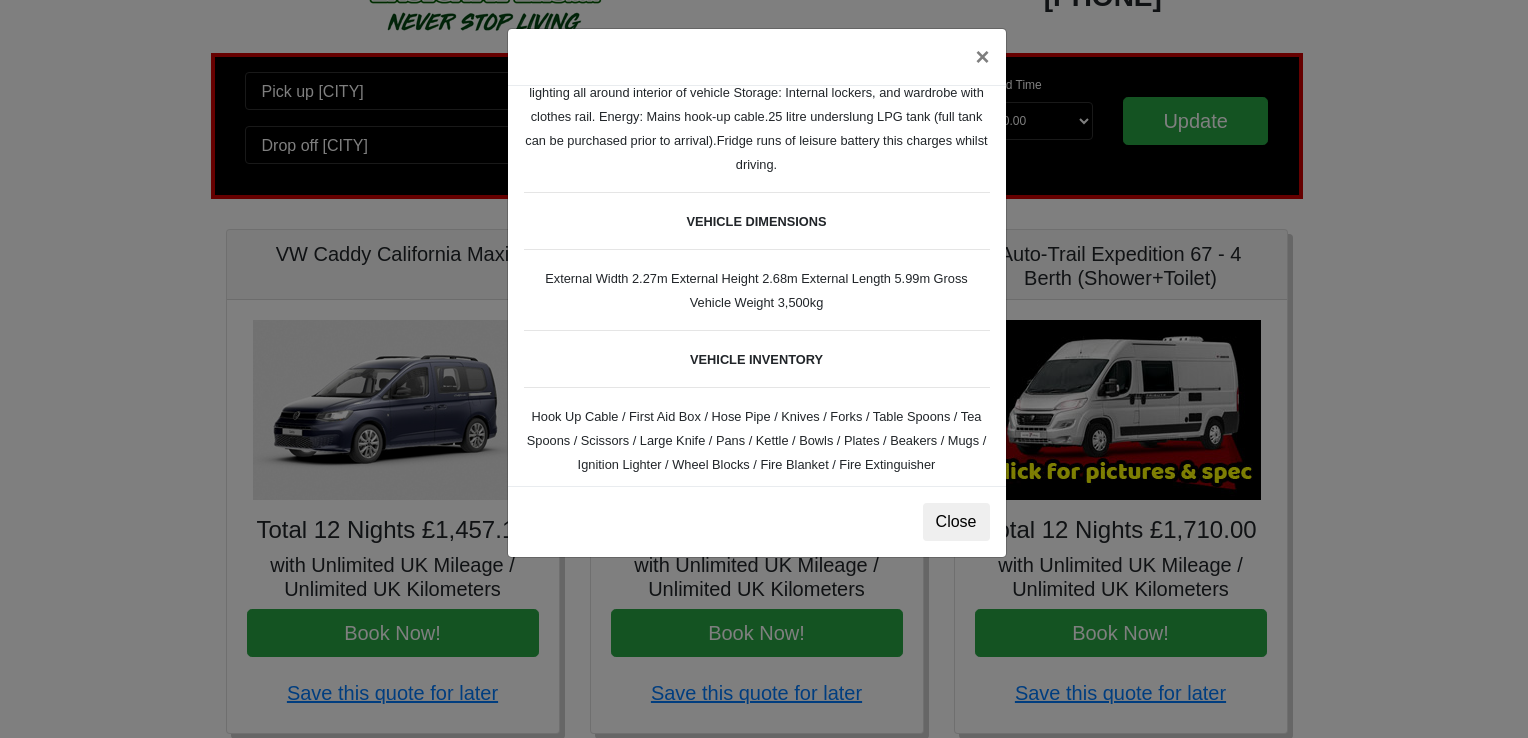scroll, scrollTop: 600, scrollLeft: 0, axis: vertical 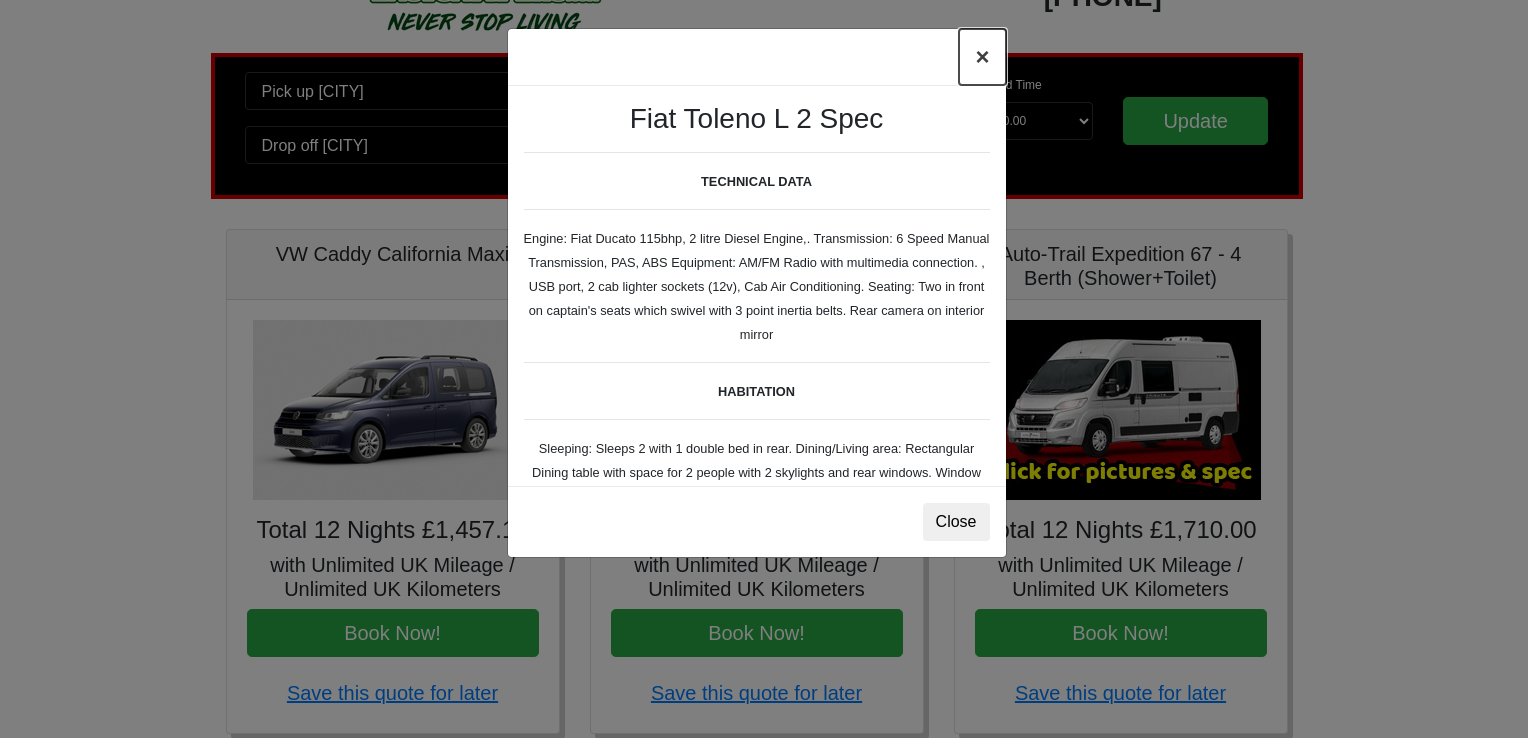 click on "×" at bounding box center (982, 57) 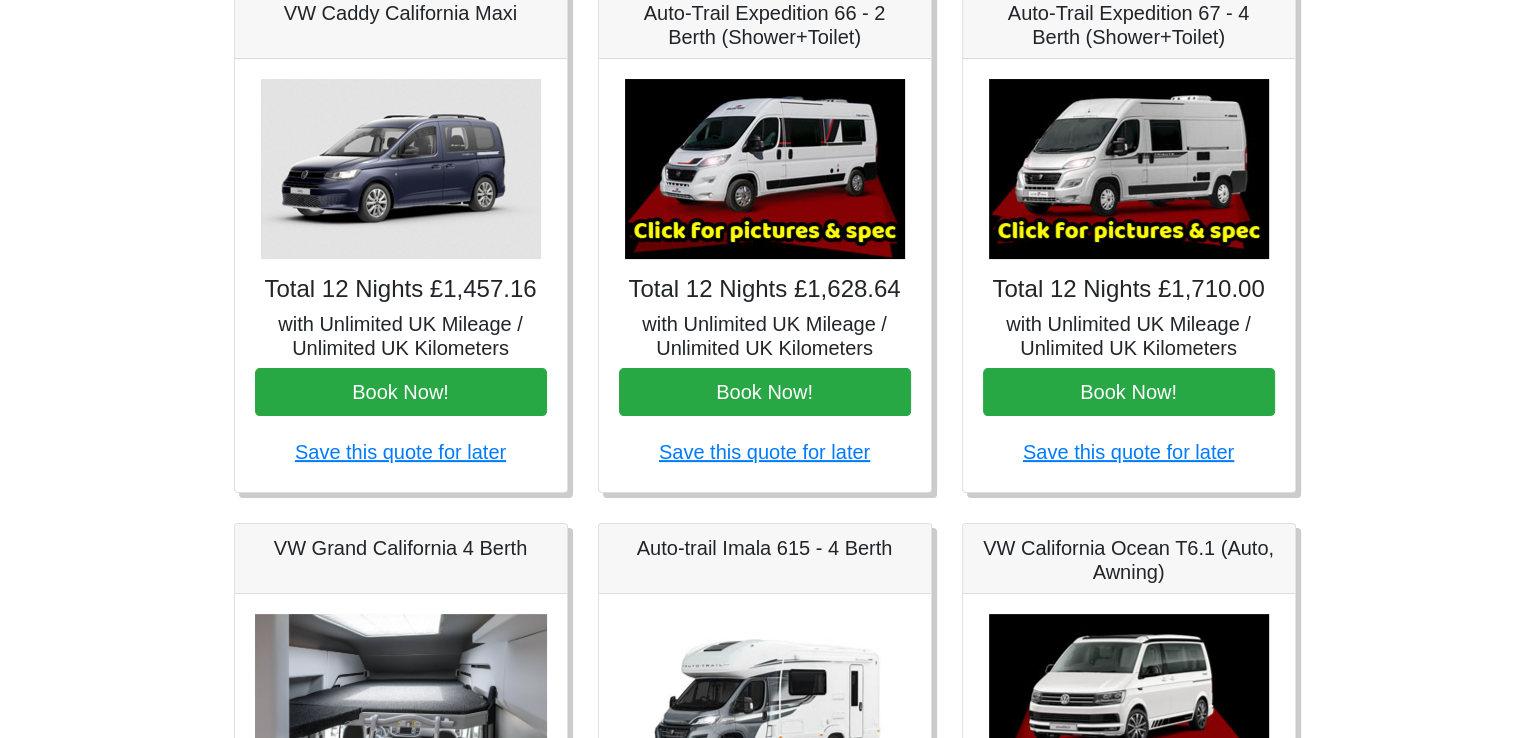 scroll, scrollTop: 300, scrollLeft: 0, axis: vertical 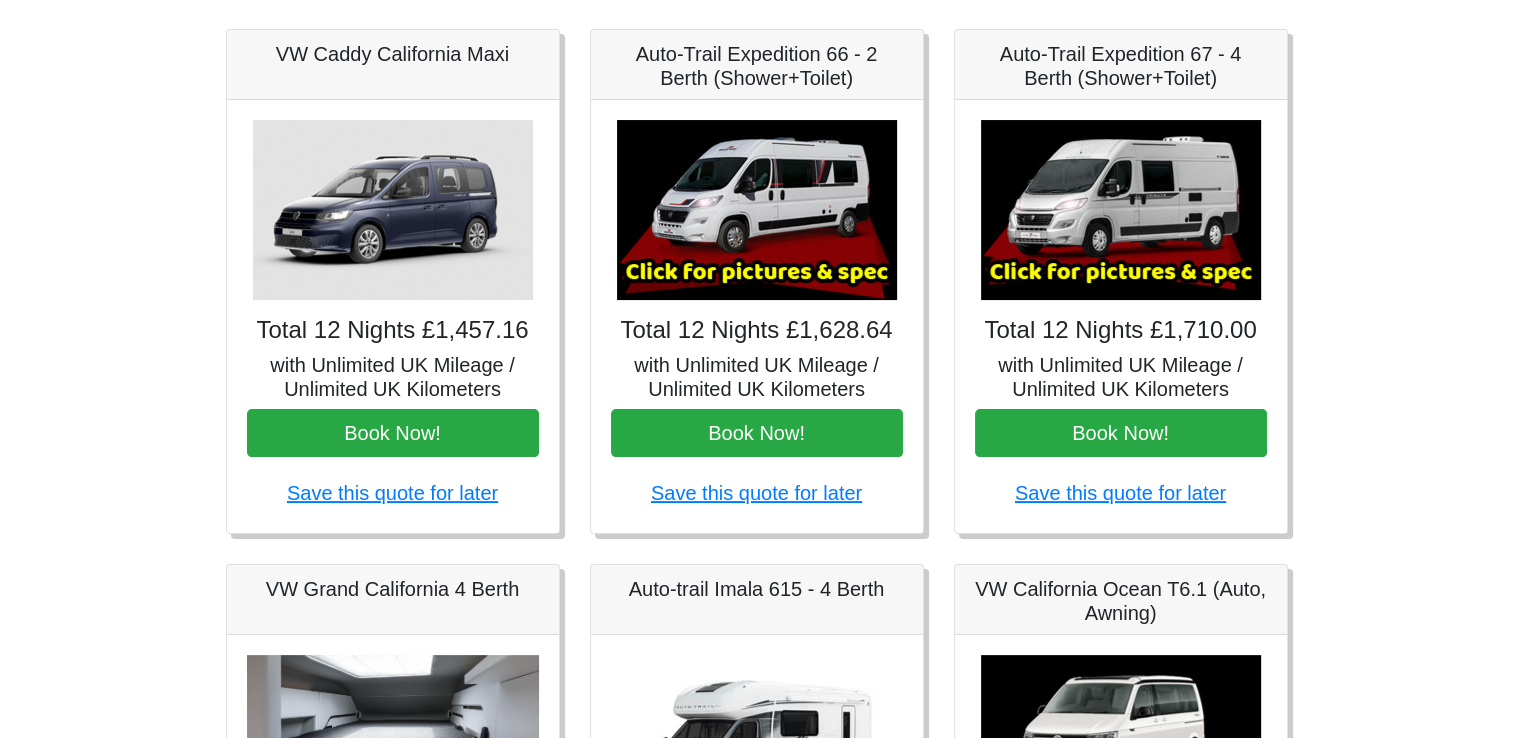 click at bounding box center [757, 210] 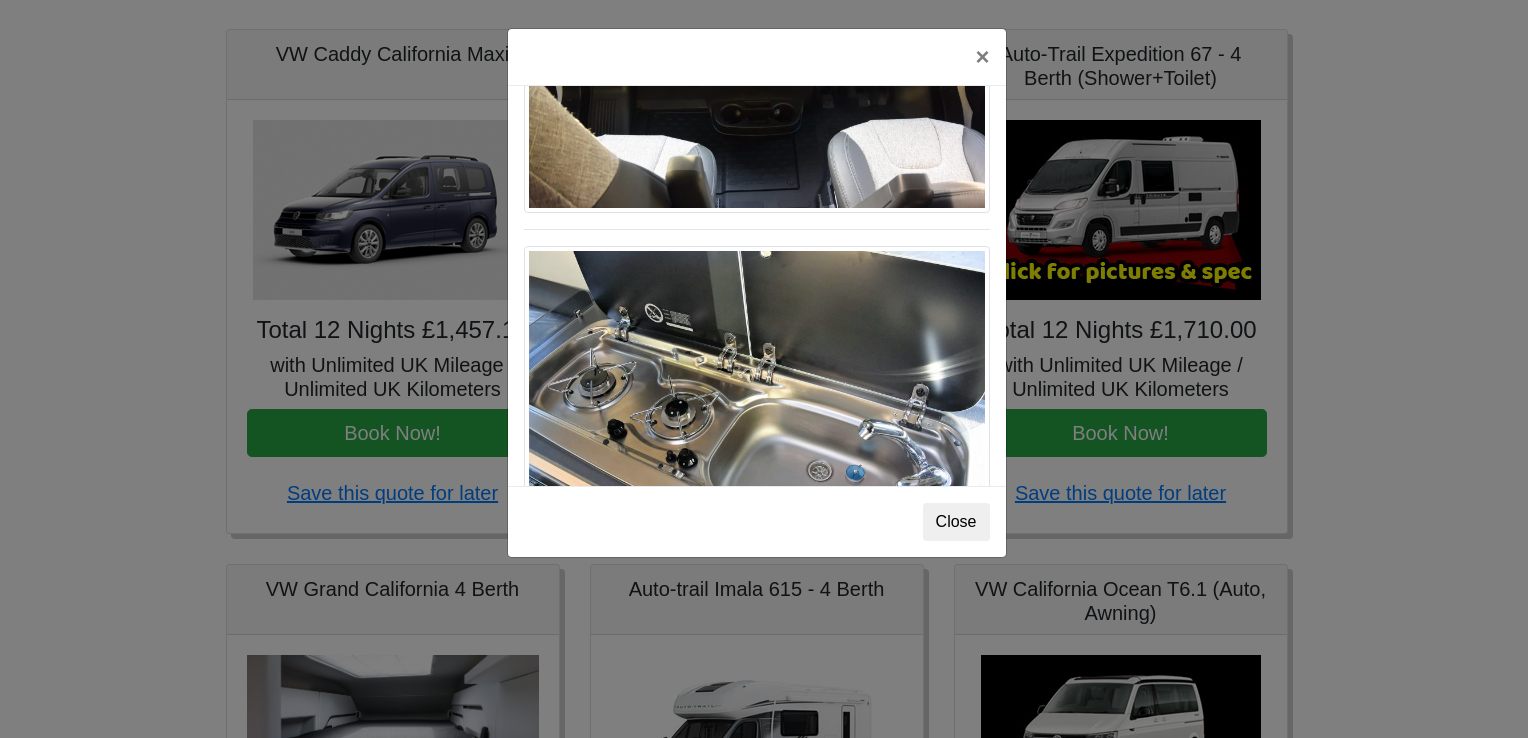 scroll, scrollTop: 2077, scrollLeft: 0, axis: vertical 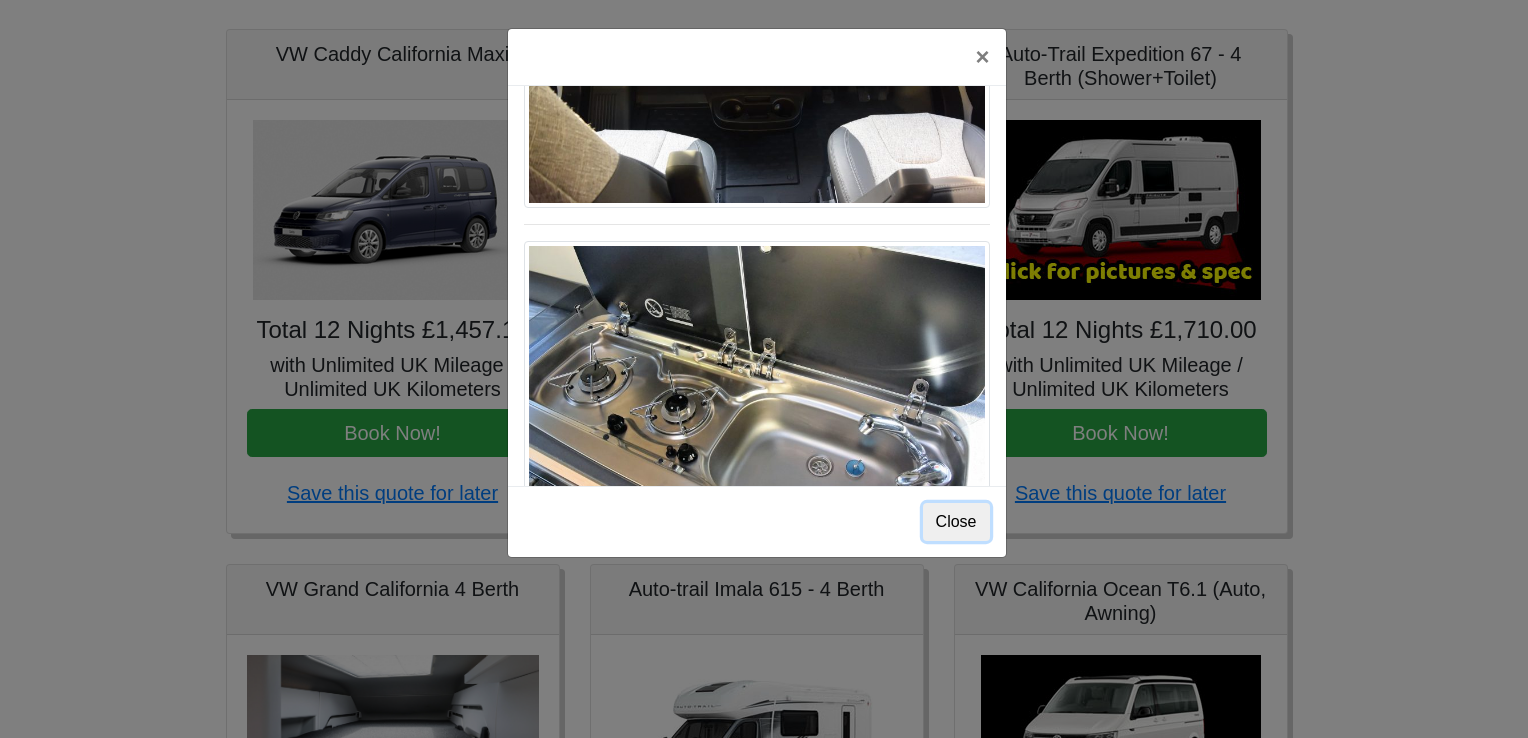 click on "Close" at bounding box center [956, 522] 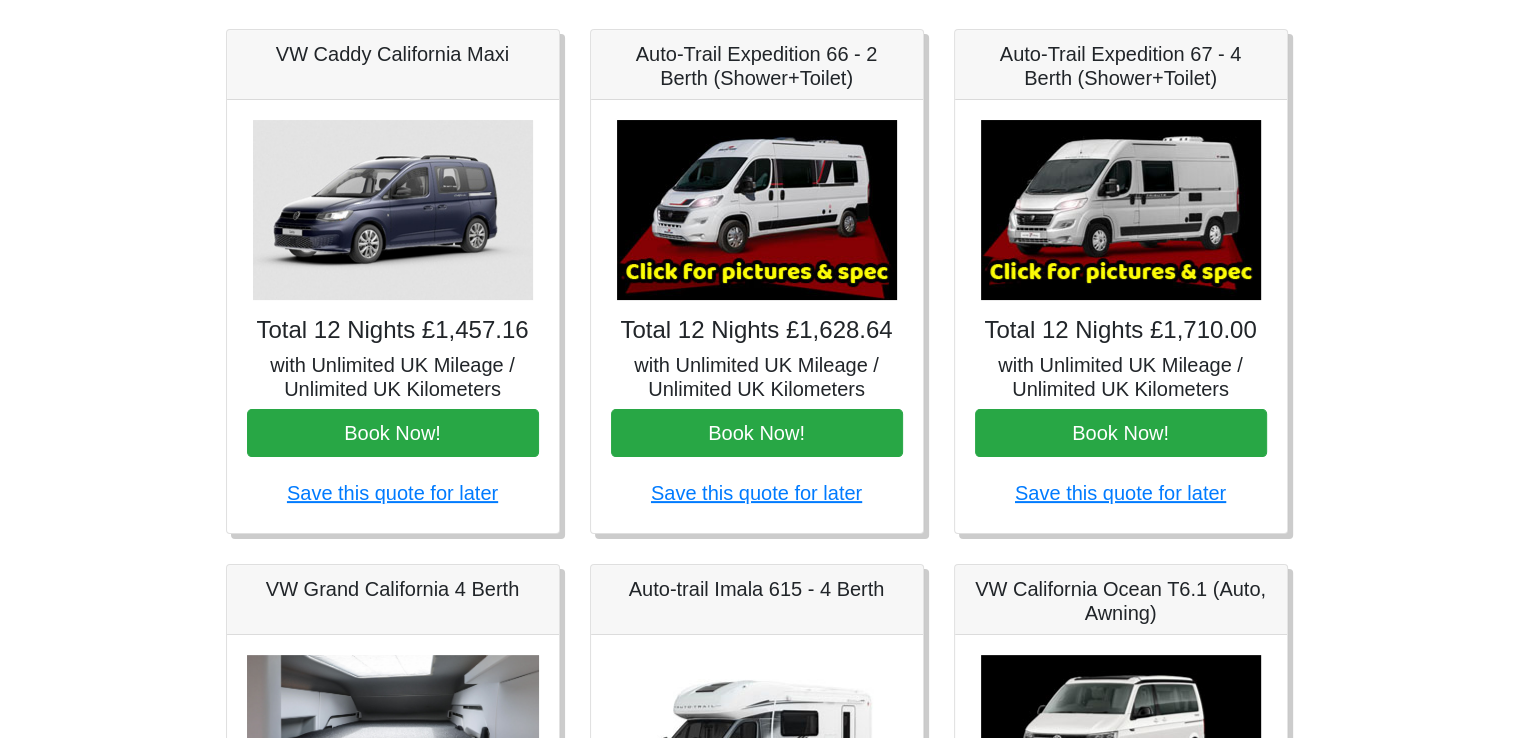 click at bounding box center [1121, 210] 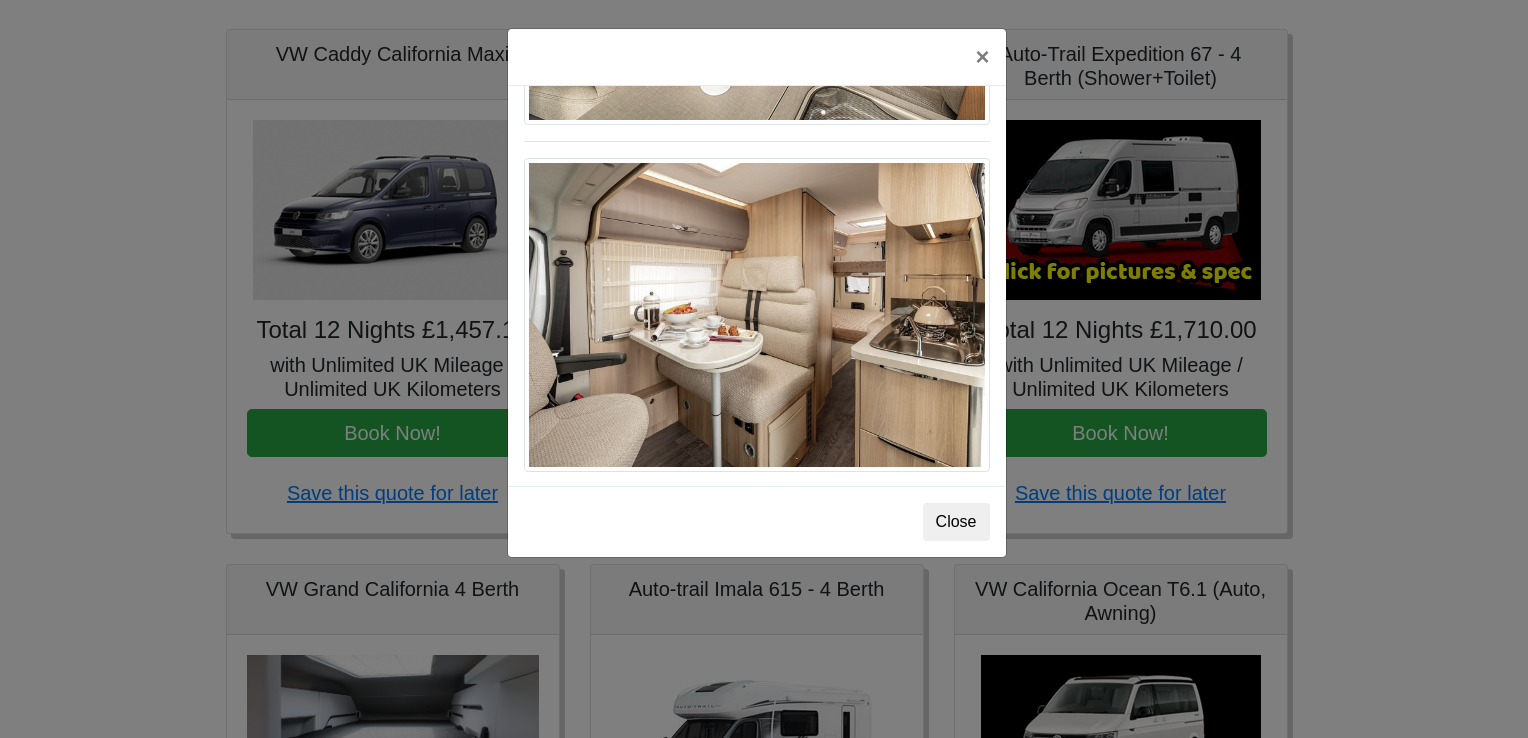 scroll, scrollTop: 1300, scrollLeft: 0, axis: vertical 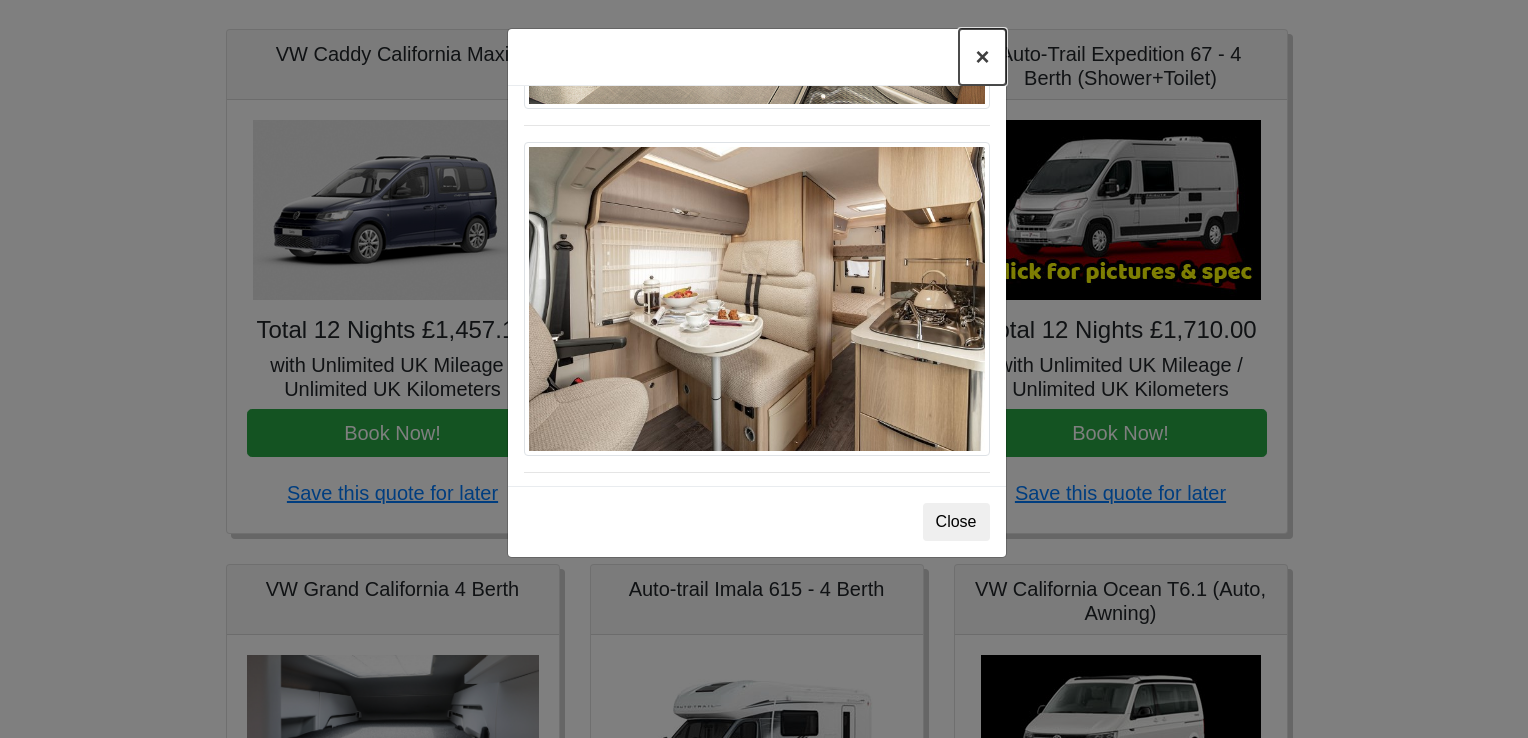 click on "×" at bounding box center [982, 57] 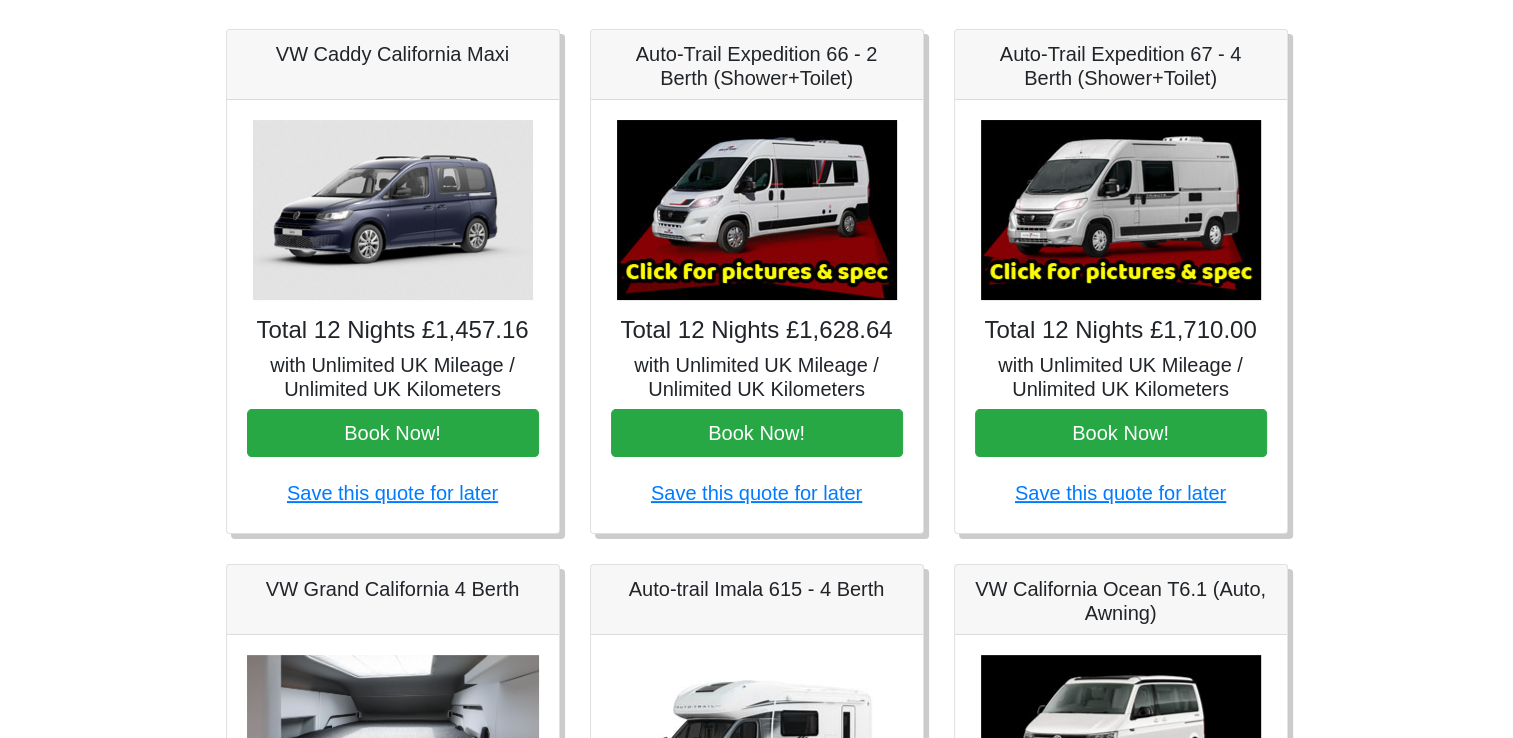 click at bounding box center [1121, 210] 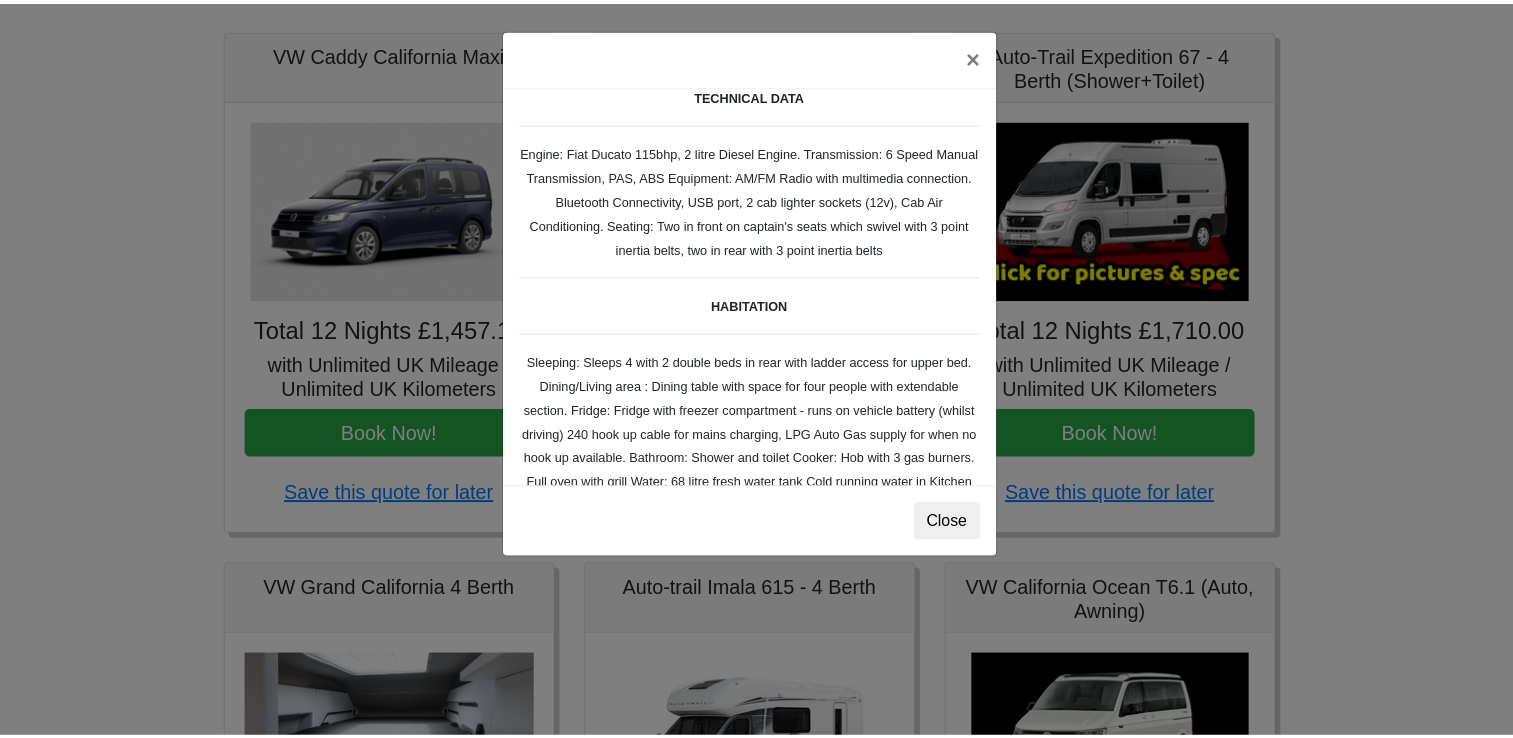 scroll, scrollTop: 0, scrollLeft: 0, axis: both 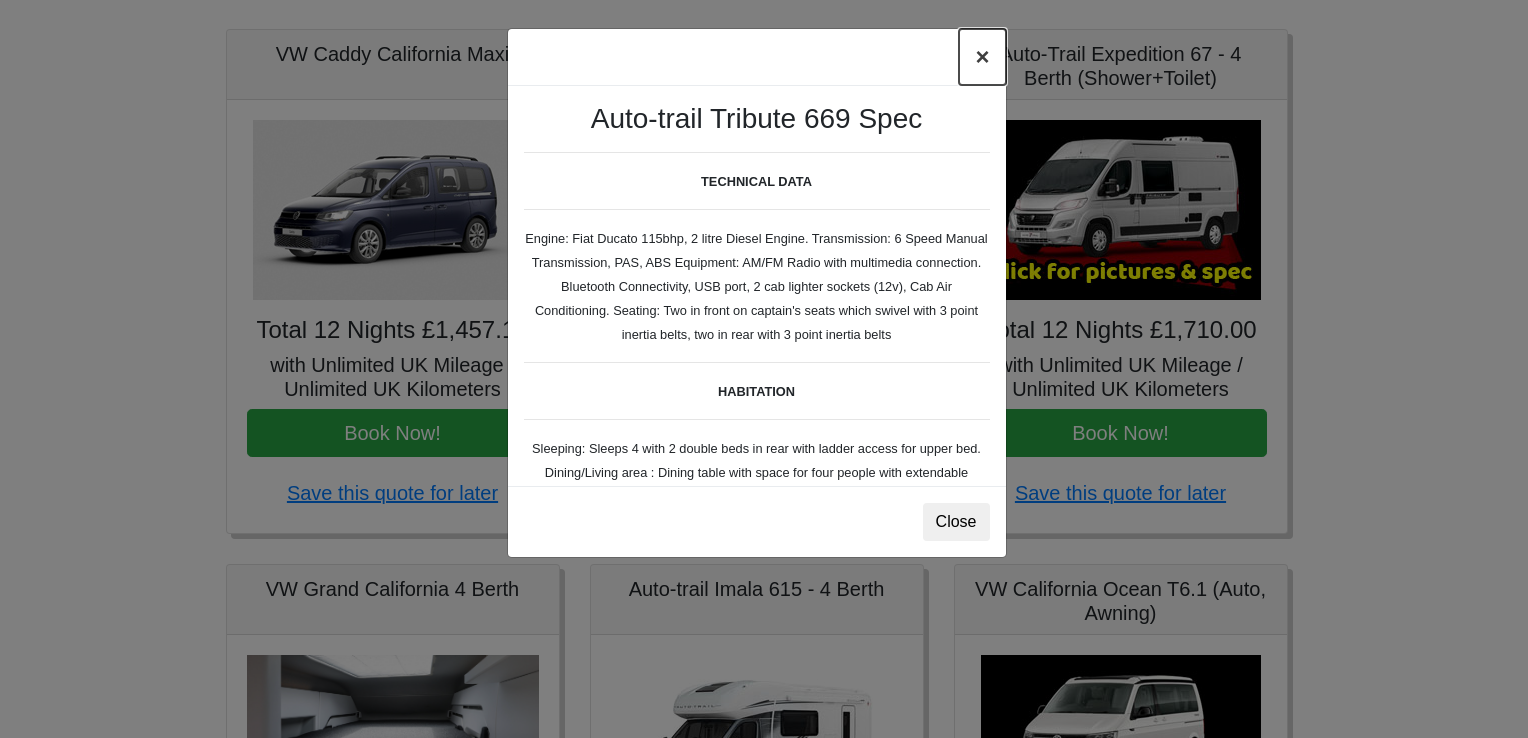 click on "×" at bounding box center [982, 57] 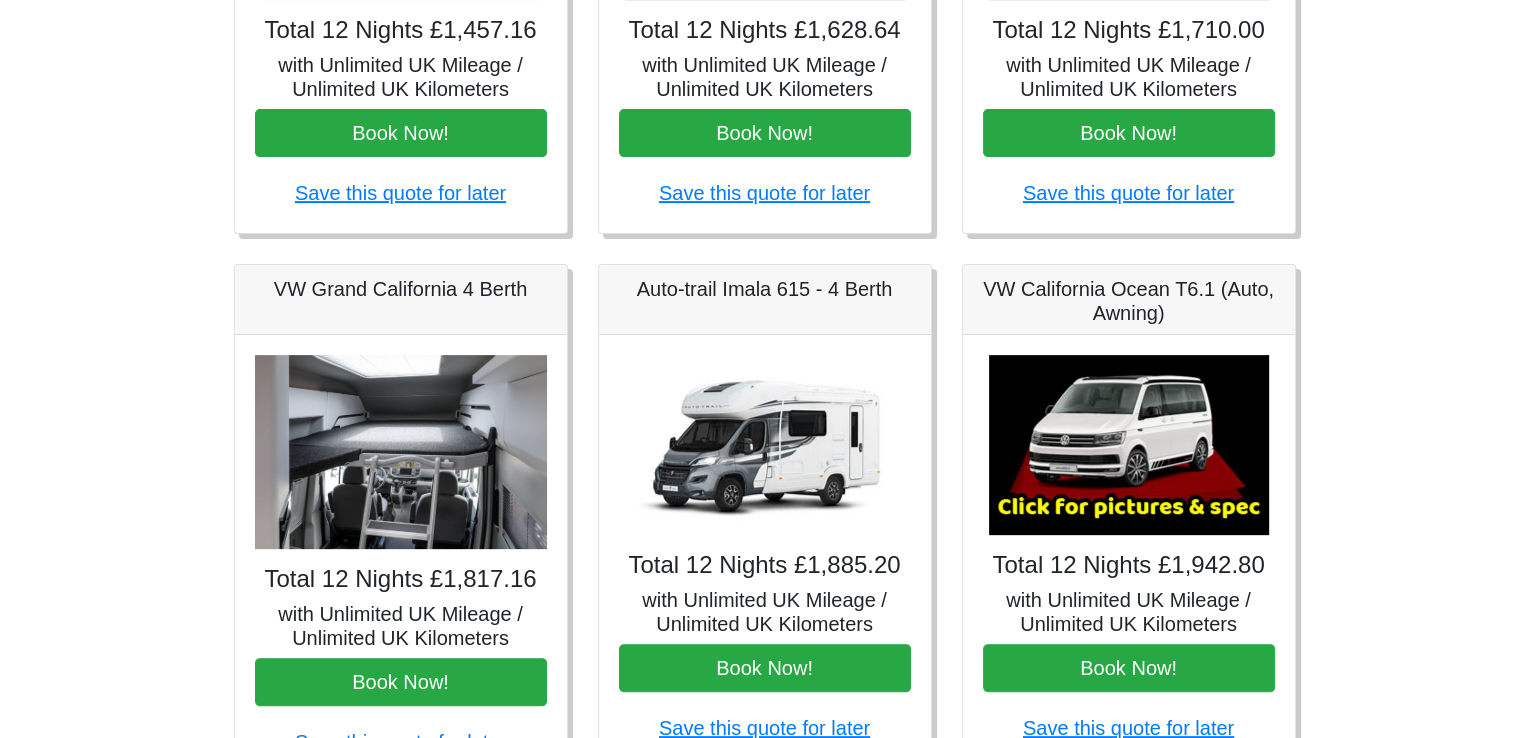 scroll, scrollTop: 700, scrollLeft: 0, axis: vertical 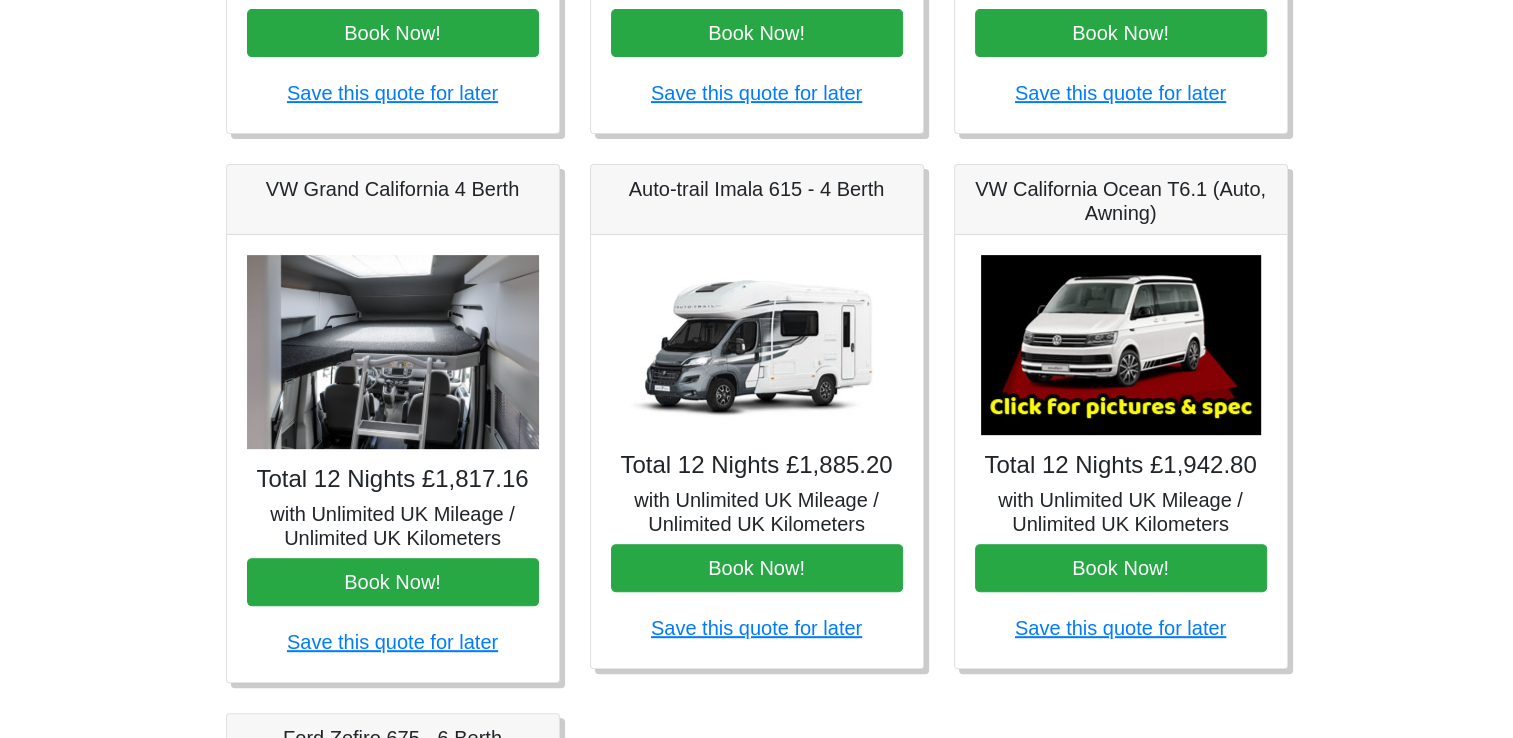 click at bounding box center [757, 345] 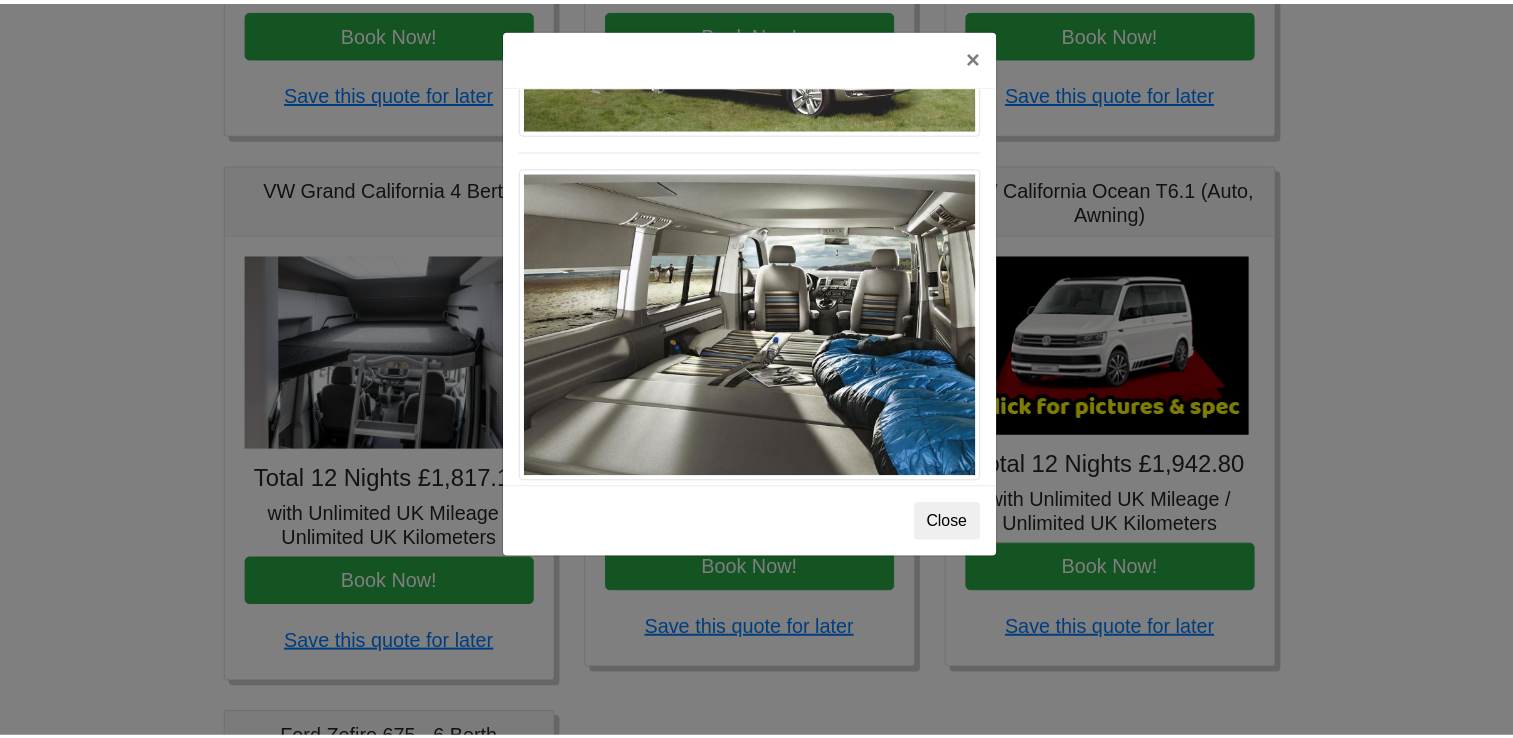 scroll, scrollTop: 2178, scrollLeft: 0, axis: vertical 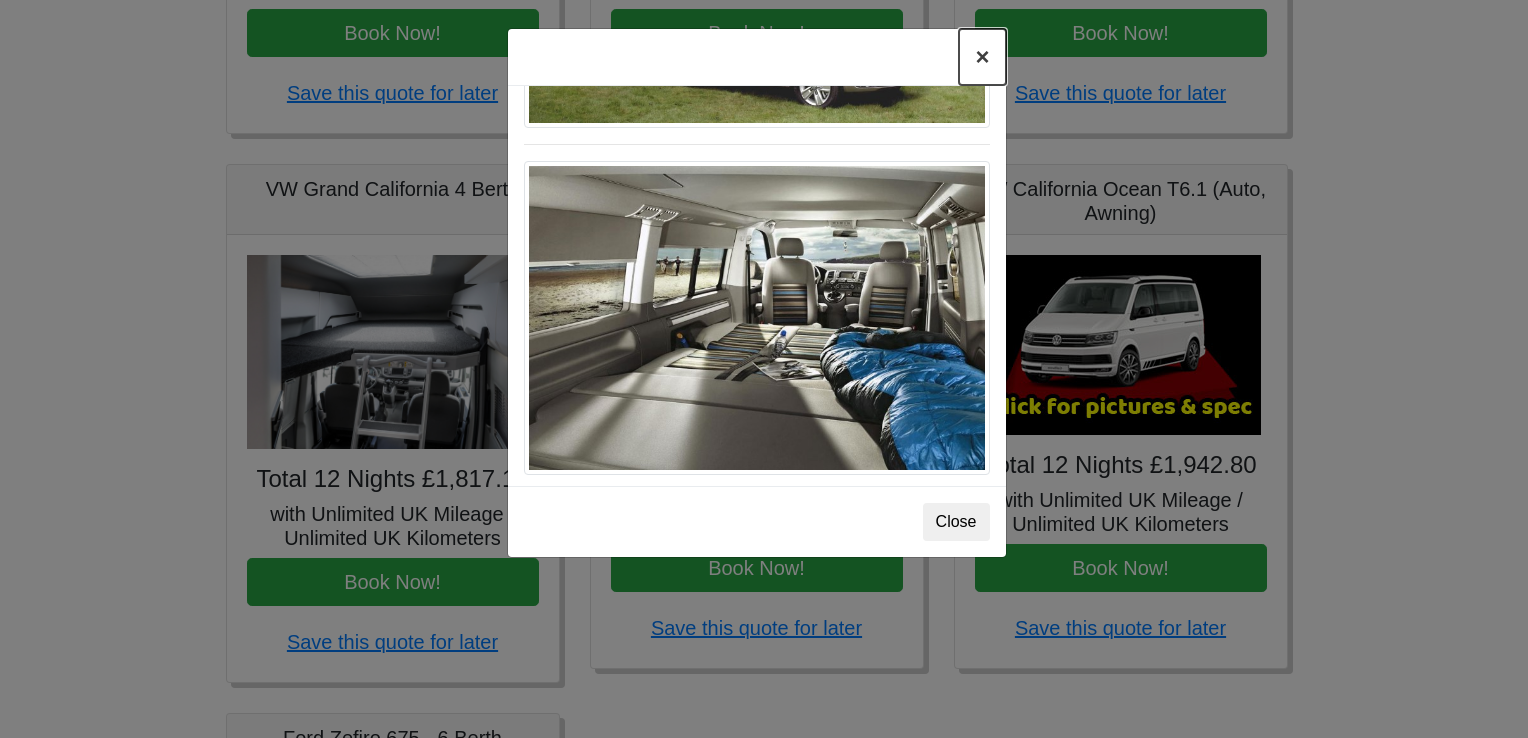 click on "×" at bounding box center (982, 57) 